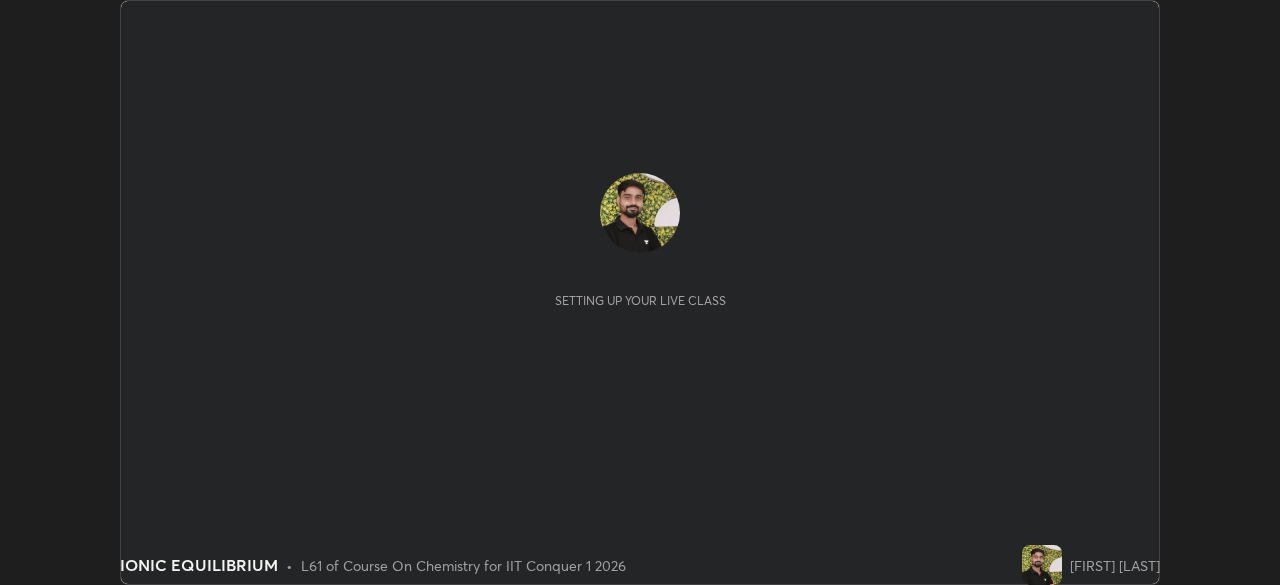 scroll, scrollTop: 0, scrollLeft: 0, axis: both 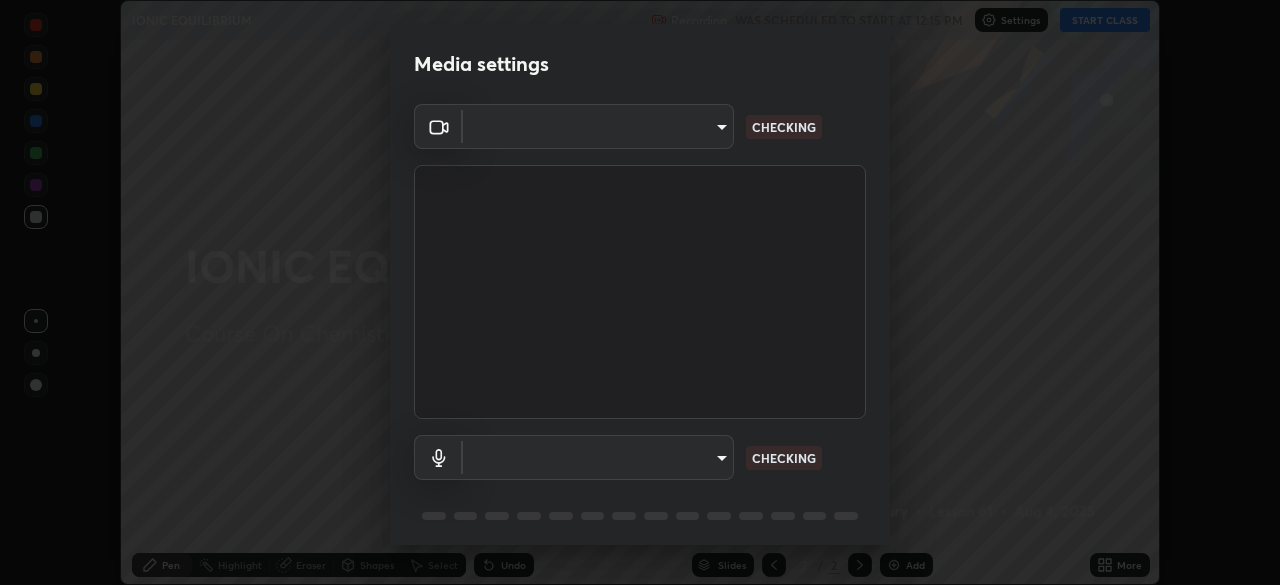 type on "9c5db0e3d6bf80210af106929d999d9f929c5ea5bbb961195660b7f823e2c793" 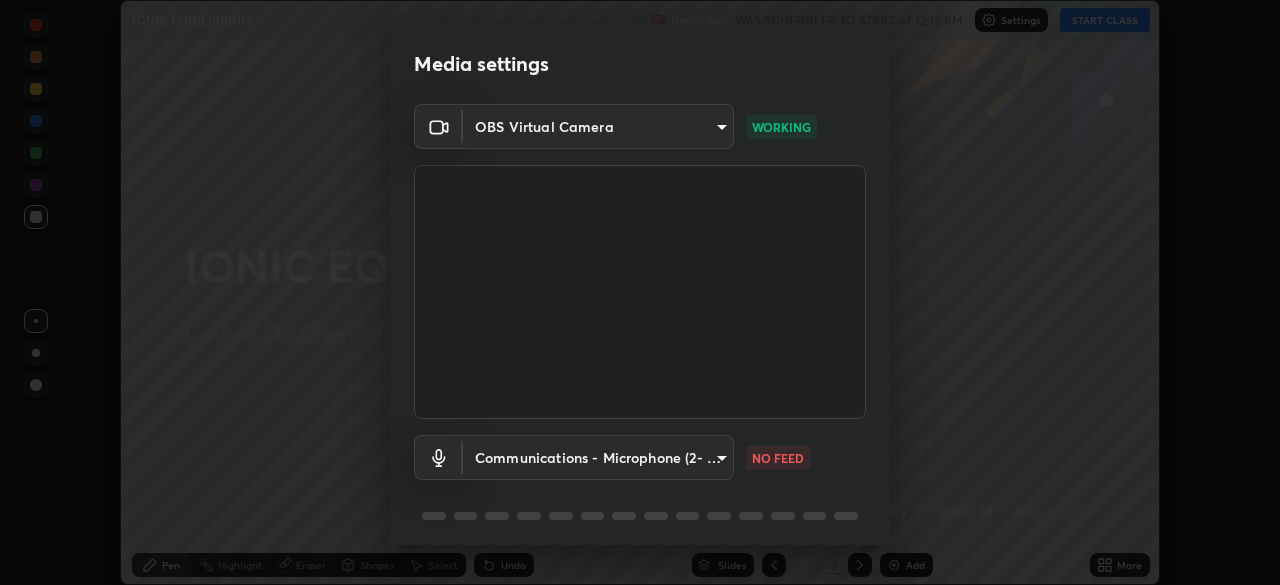 click on "Erase all IONIC EQUILIBRIUM Recording WAS SCHEDULED TO START AT  12:15 PM Settings START CLASS Setting up your live class IONIC EQUILIBRIUM • L61 of Course On Chemistry for IIT Conquer 1 2026 [FIRST] [LAST] Pen Highlight Eraser Shapes Select Undo Slides 2 / 2 Add More No doubts shared Encourage your learners to ask a doubt for better clarity Report an issue Reason for reporting Buffering Chat not working Audio - Video sync issue Educator video quality low ​ Attach an image Report Media settings OBS Virtual Camera 9c5db0e3d6bf80210af106929d999d9f929c5ea5bbb961195660b7f823e2c793 WORKING Communications - Microphone (2- USBAudio1.0) communications NO FEED 1 / 5 Next" at bounding box center [640, 292] 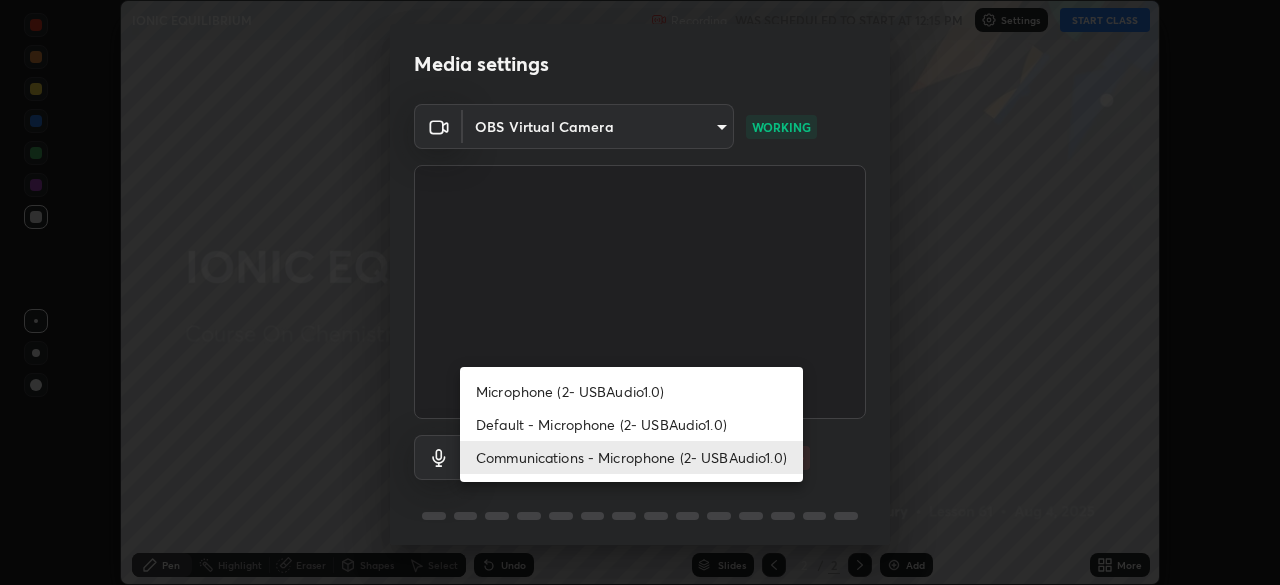 click on "Default - Microphone (2- USBAudio1.0)" at bounding box center (631, 424) 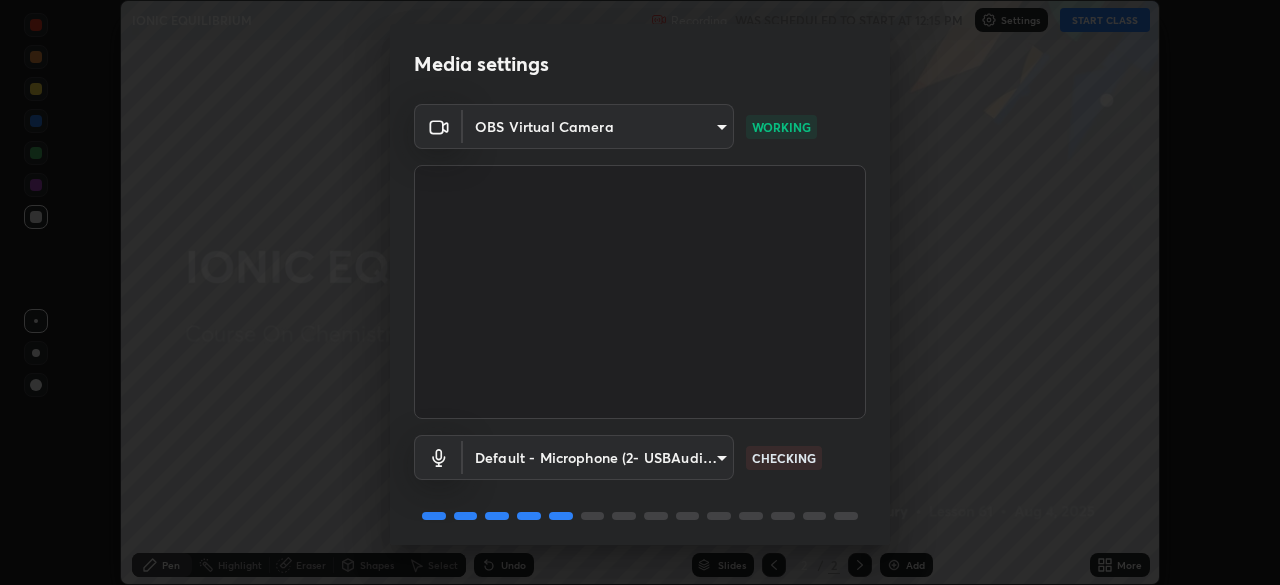 scroll, scrollTop: 71, scrollLeft: 0, axis: vertical 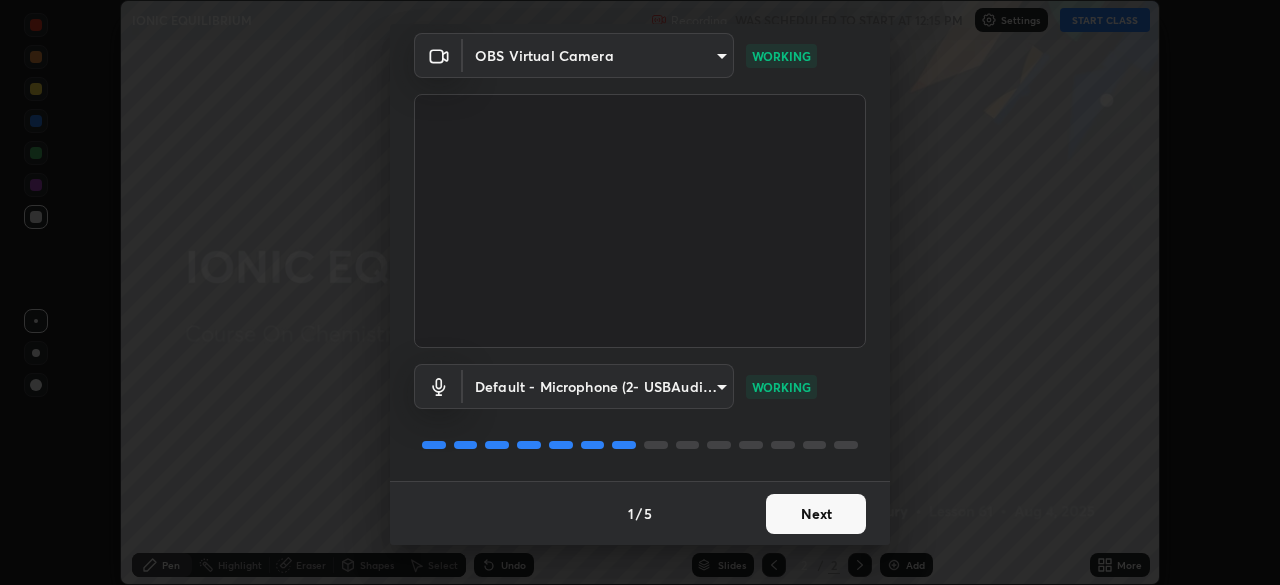 click on "Next" at bounding box center [816, 514] 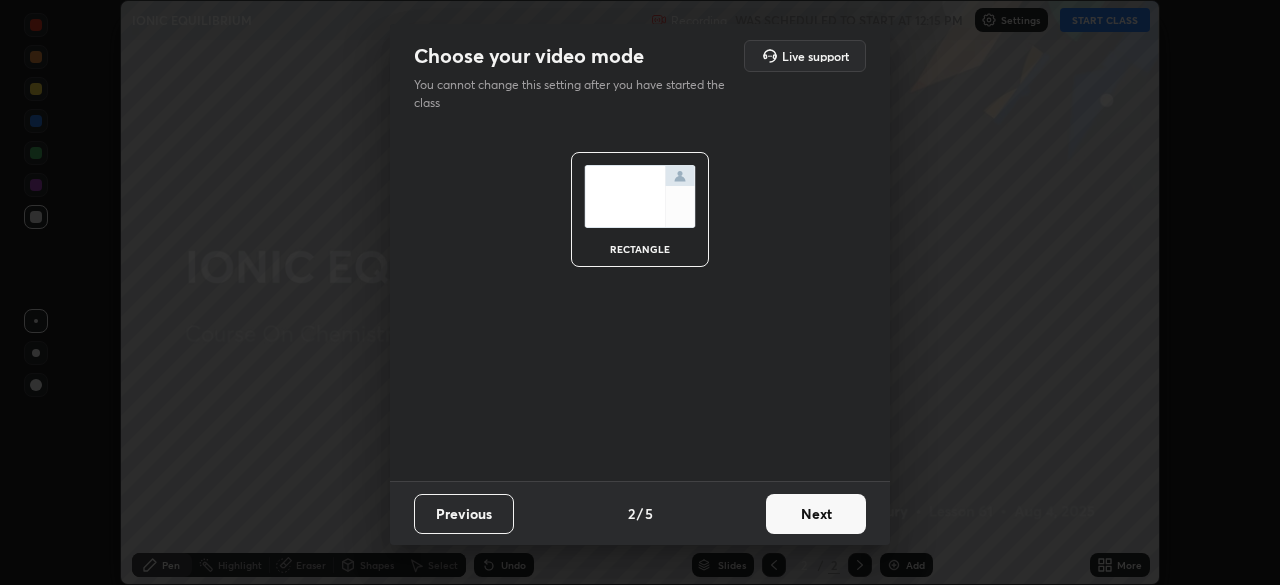 click on "Next" at bounding box center [816, 514] 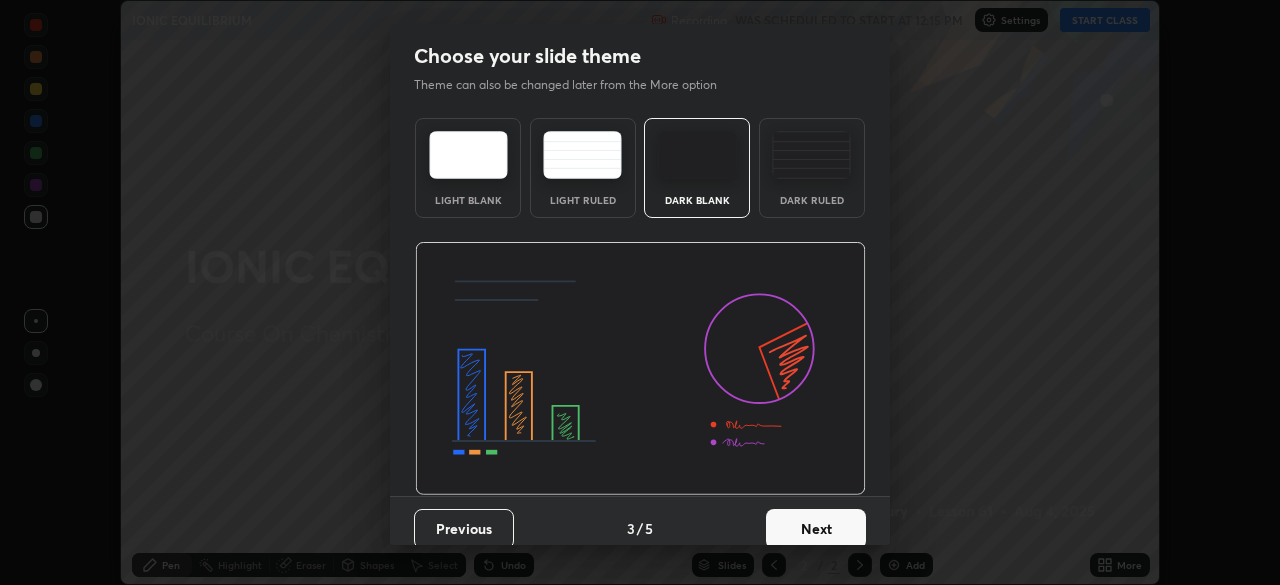 click on "Next" at bounding box center (816, 529) 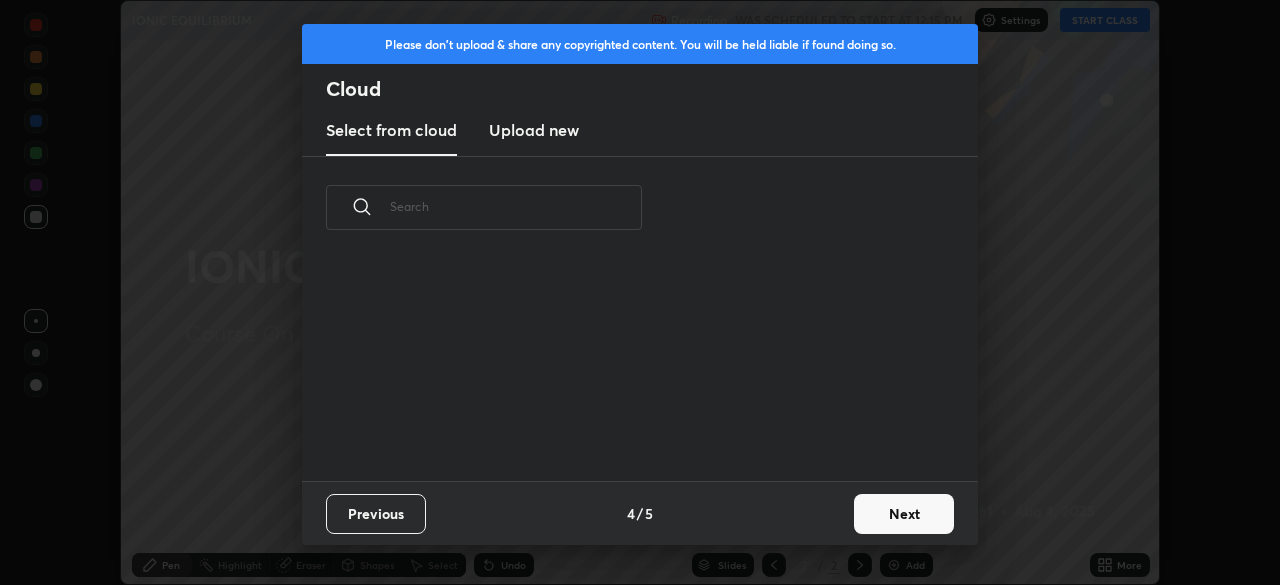 click on "Previous 4 / 5 Next" at bounding box center (640, 513) 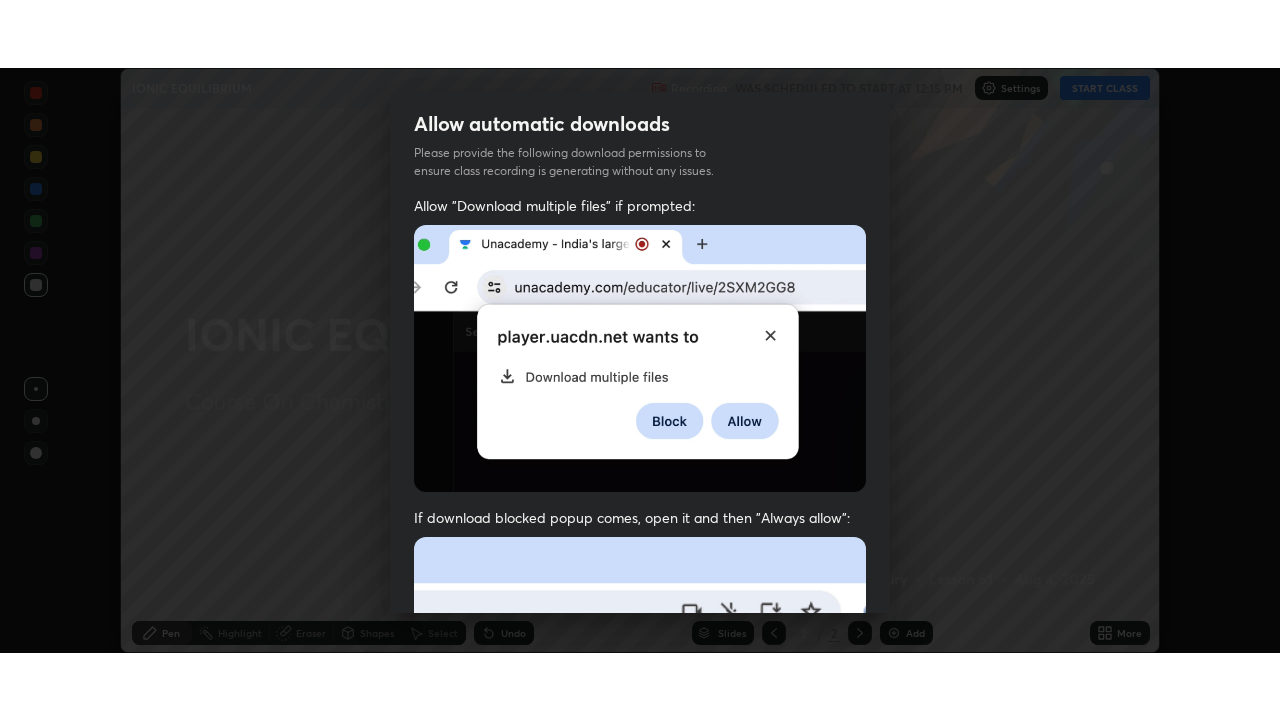 scroll, scrollTop: 479, scrollLeft: 0, axis: vertical 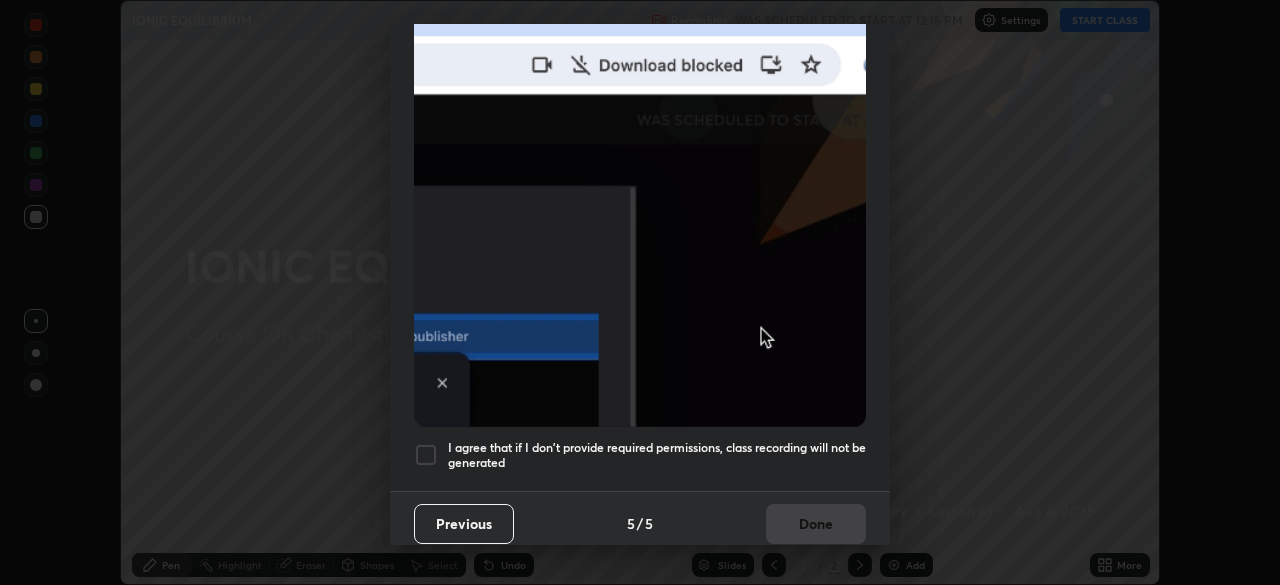 click at bounding box center (426, 455) 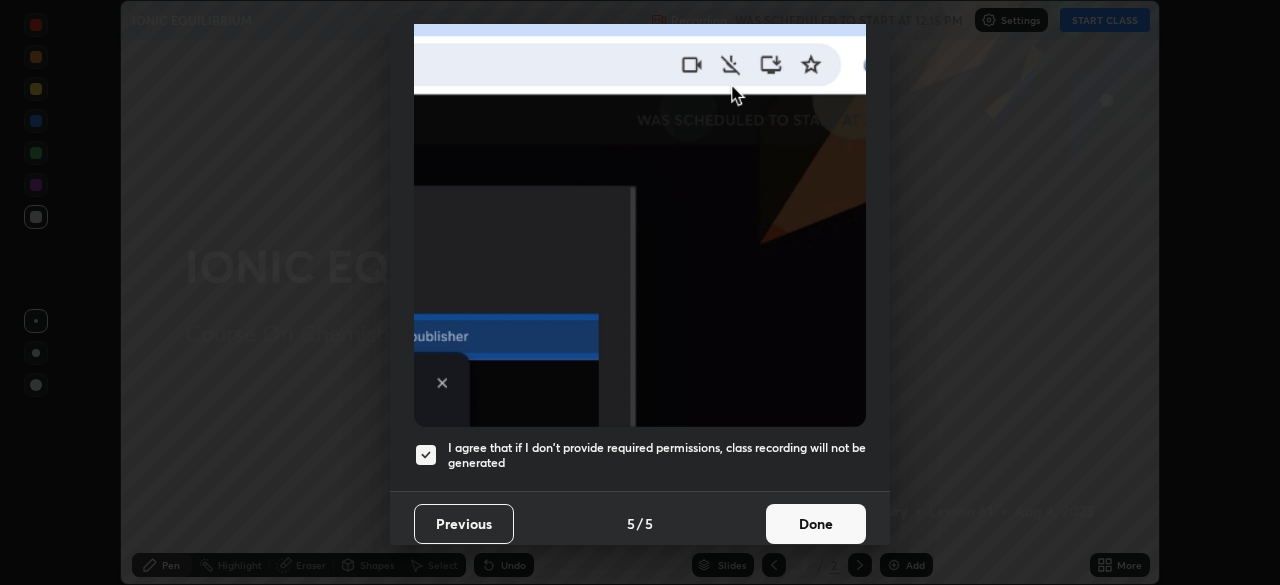 click on "Done" at bounding box center [816, 524] 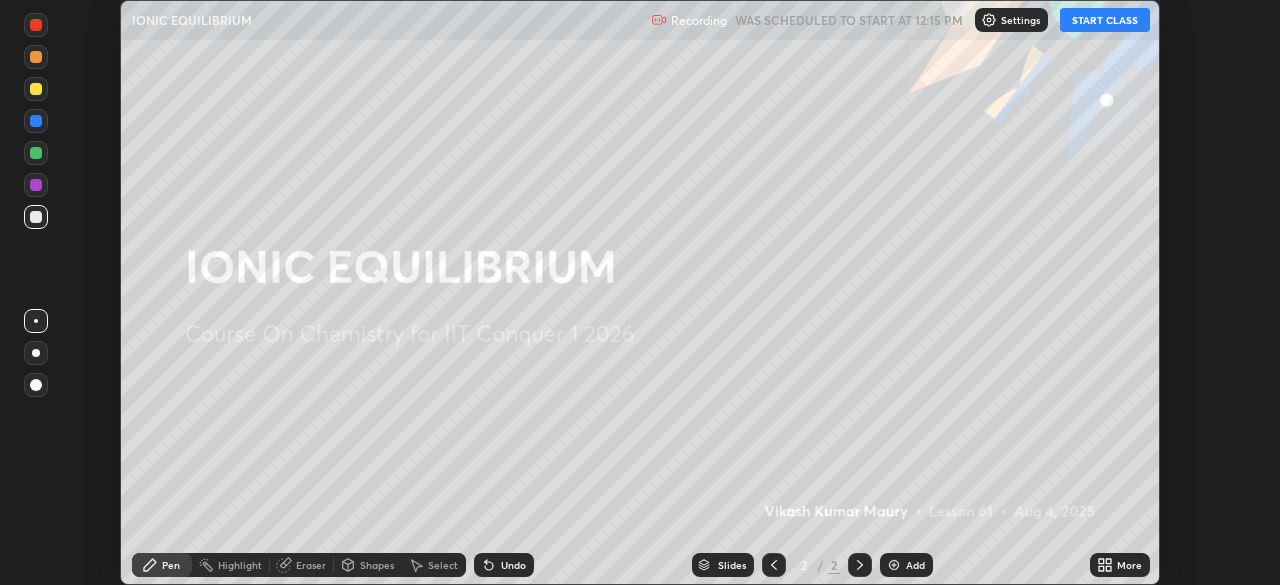 click on "START CLASS" at bounding box center [1105, 20] 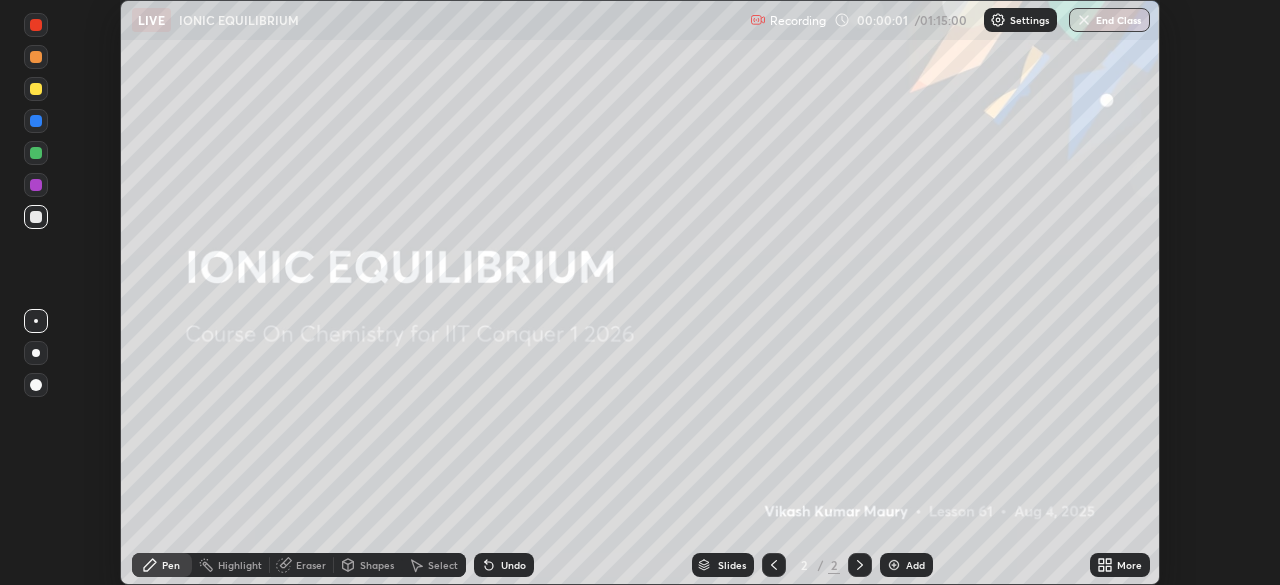 click on "More" at bounding box center [1129, 565] 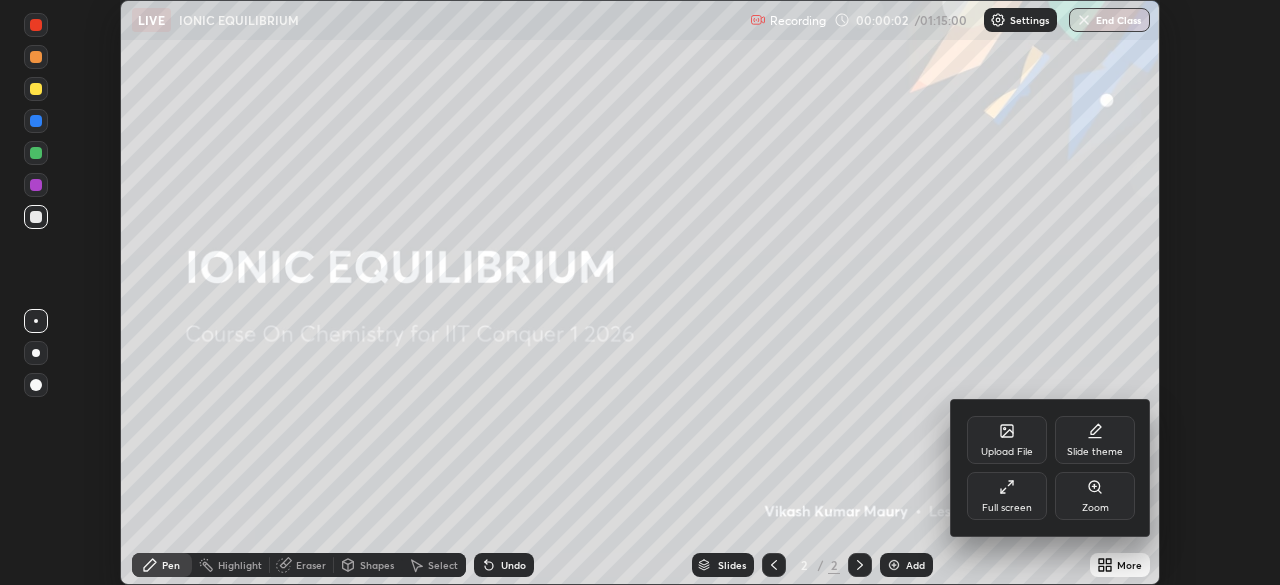 click on "Full screen" at bounding box center [1007, 508] 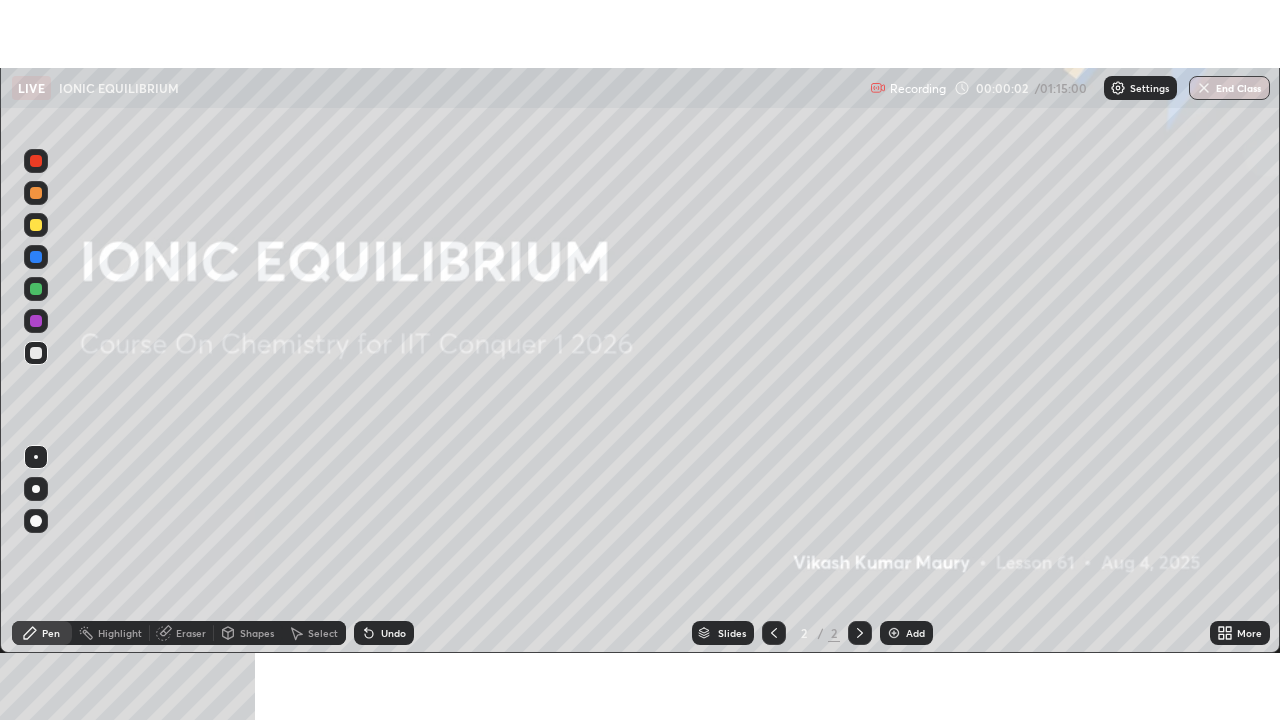 scroll, scrollTop: 99280, scrollLeft: 98720, axis: both 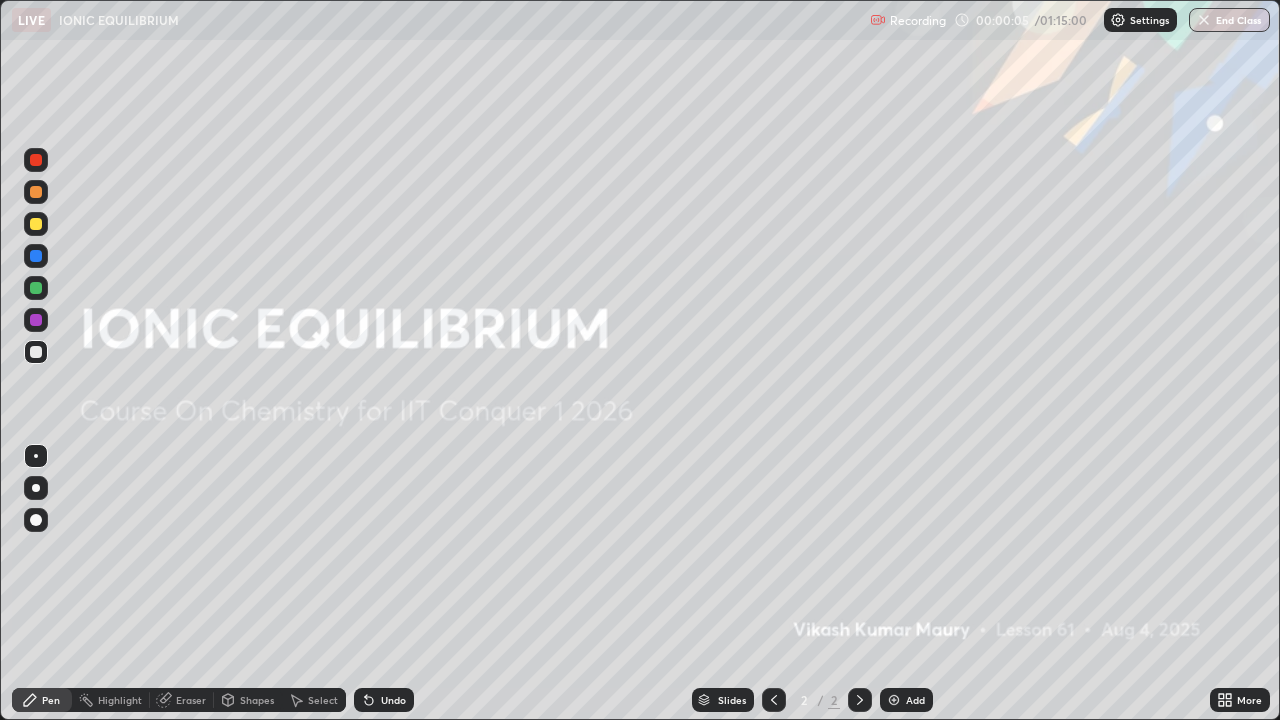 click at bounding box center [894, 700] 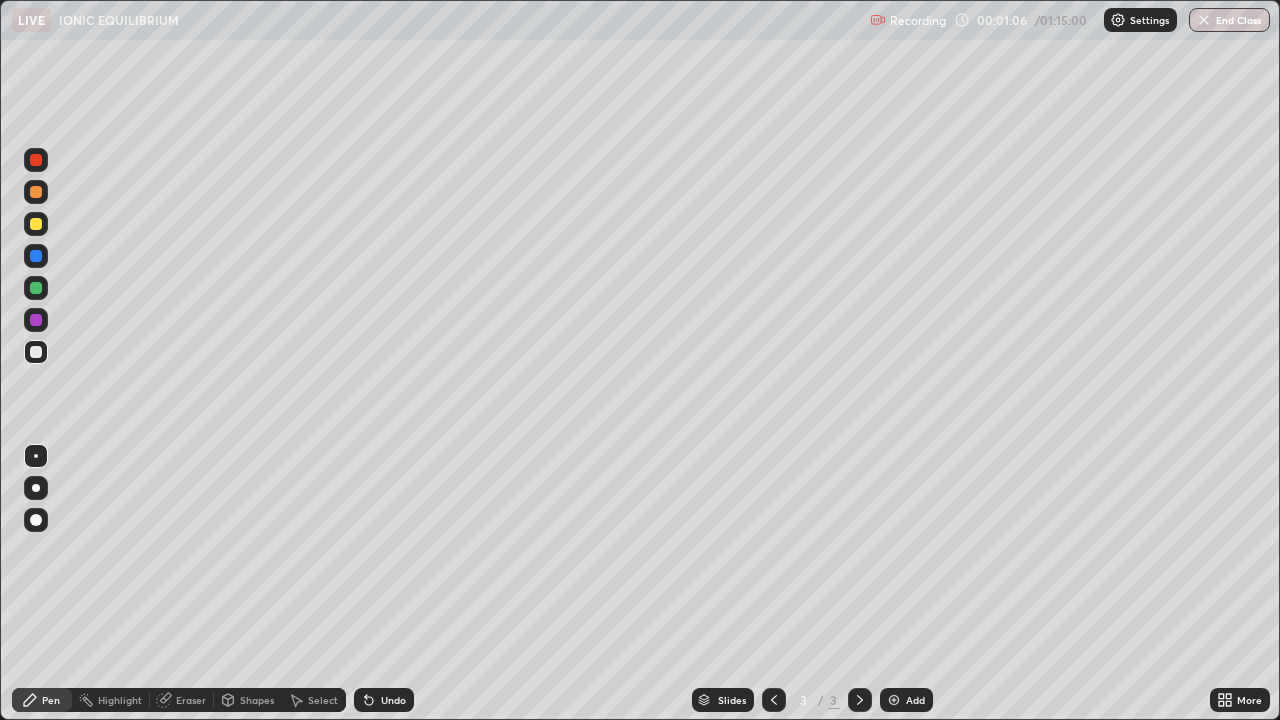 click on "Eraser" at bounding box center (182, 700) 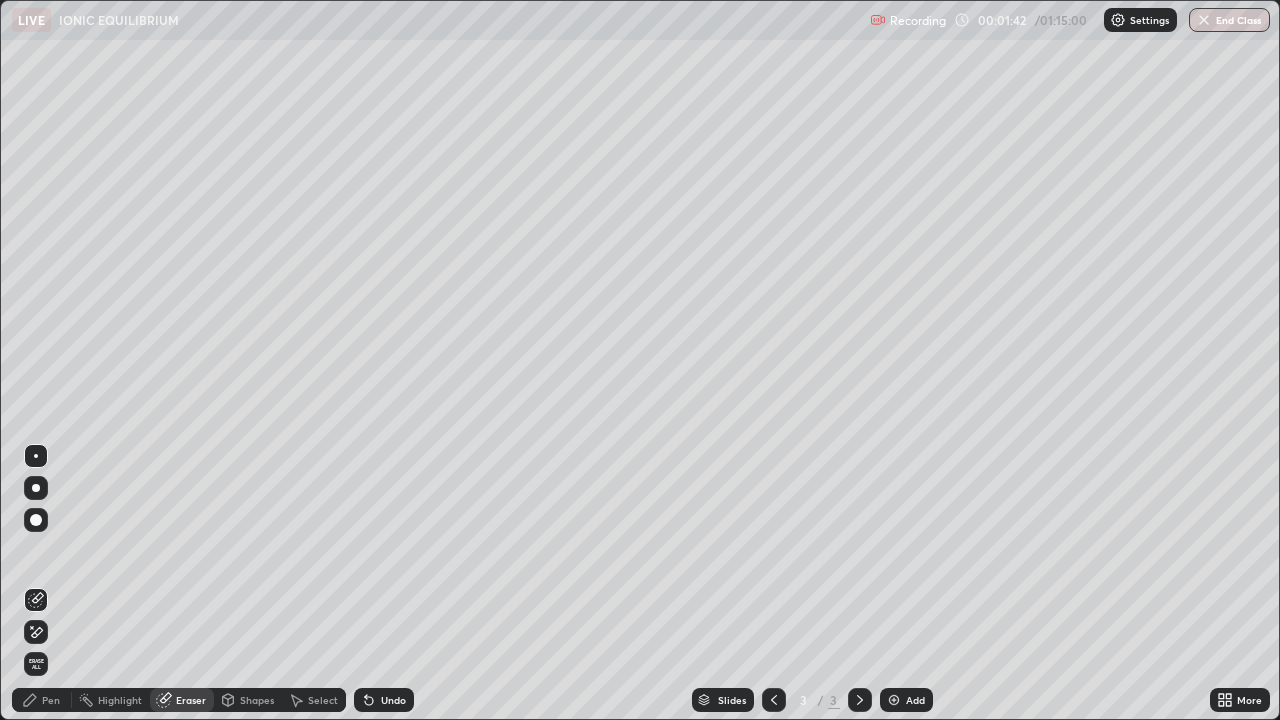 click on "Pen" at bounding box center [51, 700] 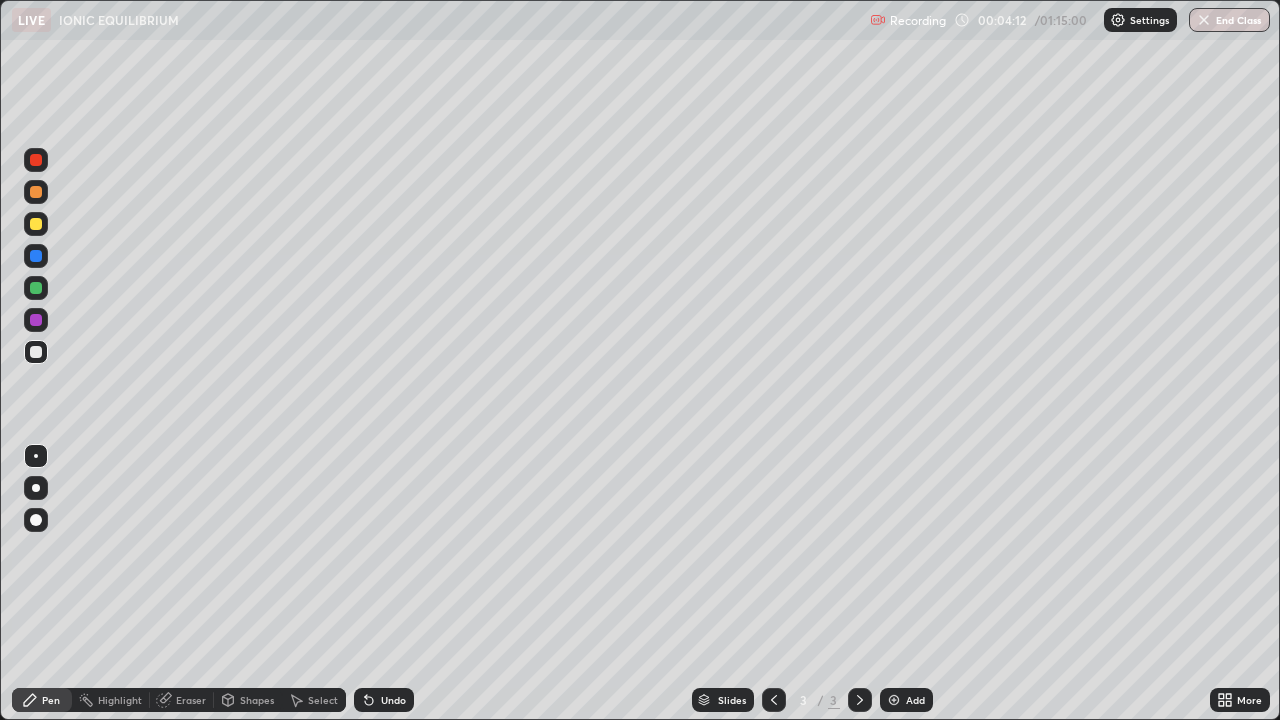 click on "Eraser" at bounding box center [191, 700] 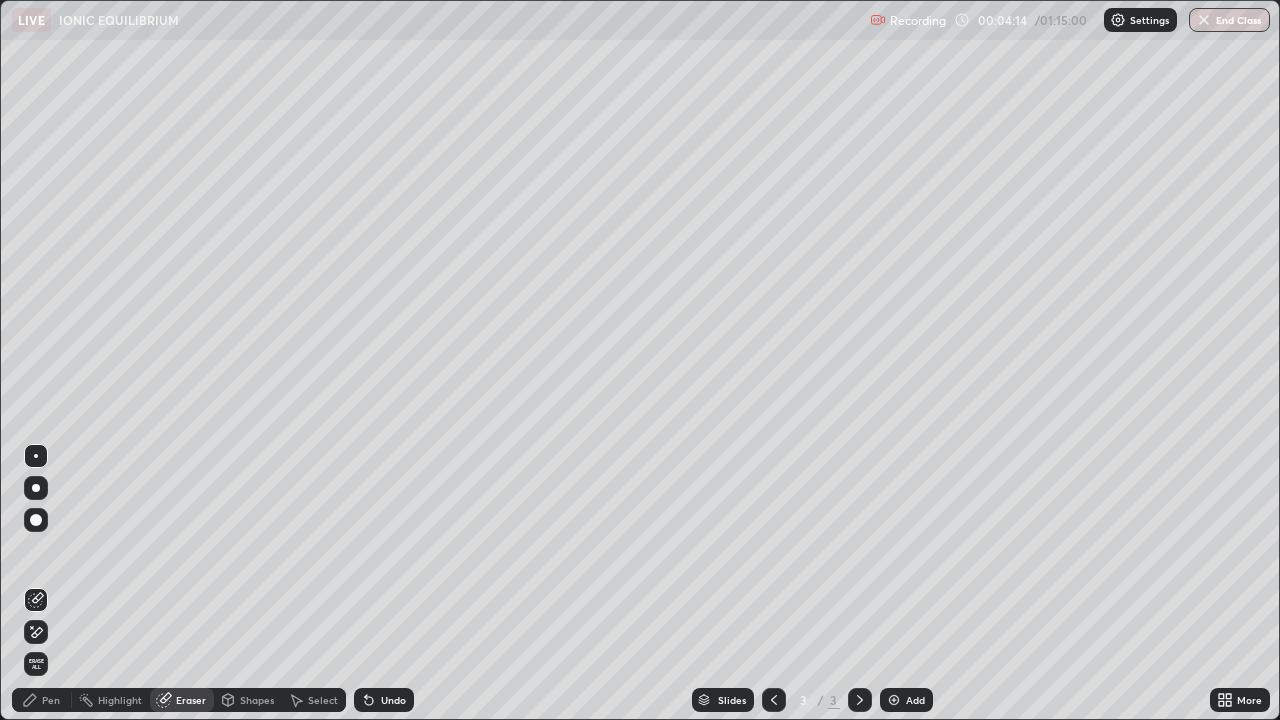 click on "Pen" at bounding box center [42, 700] 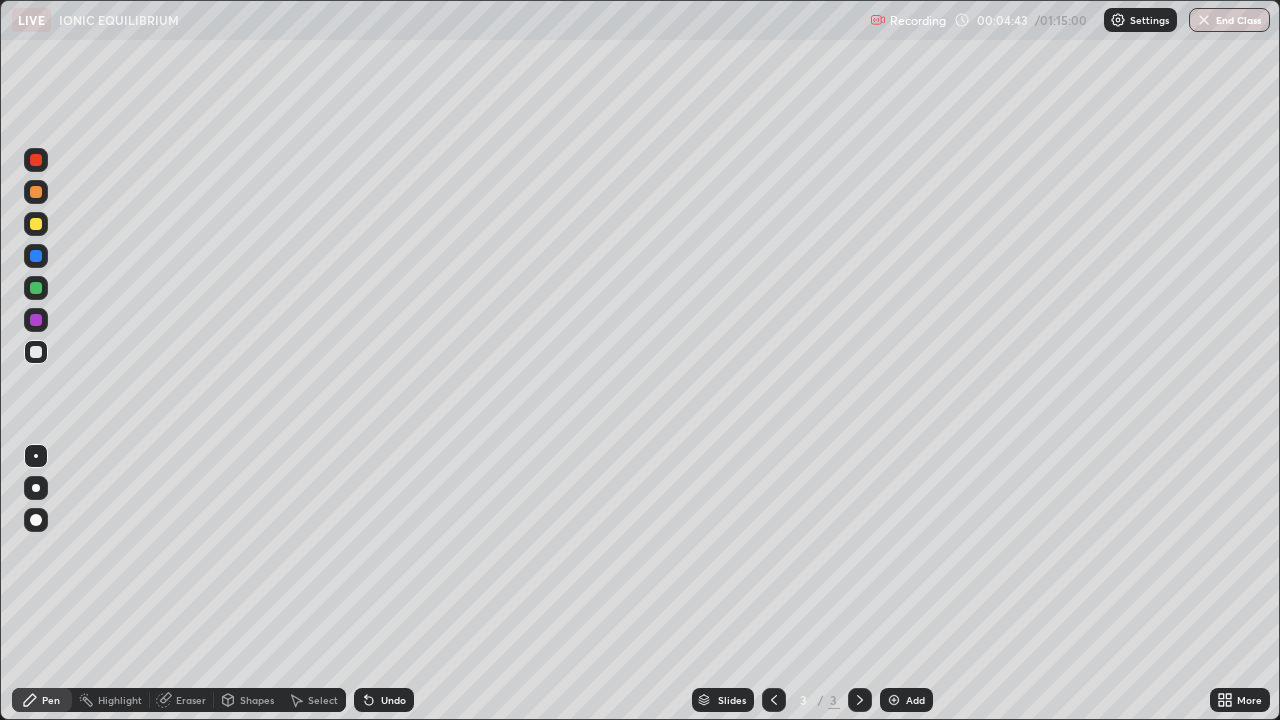 click on "Add" at bounding box center [906, 700] 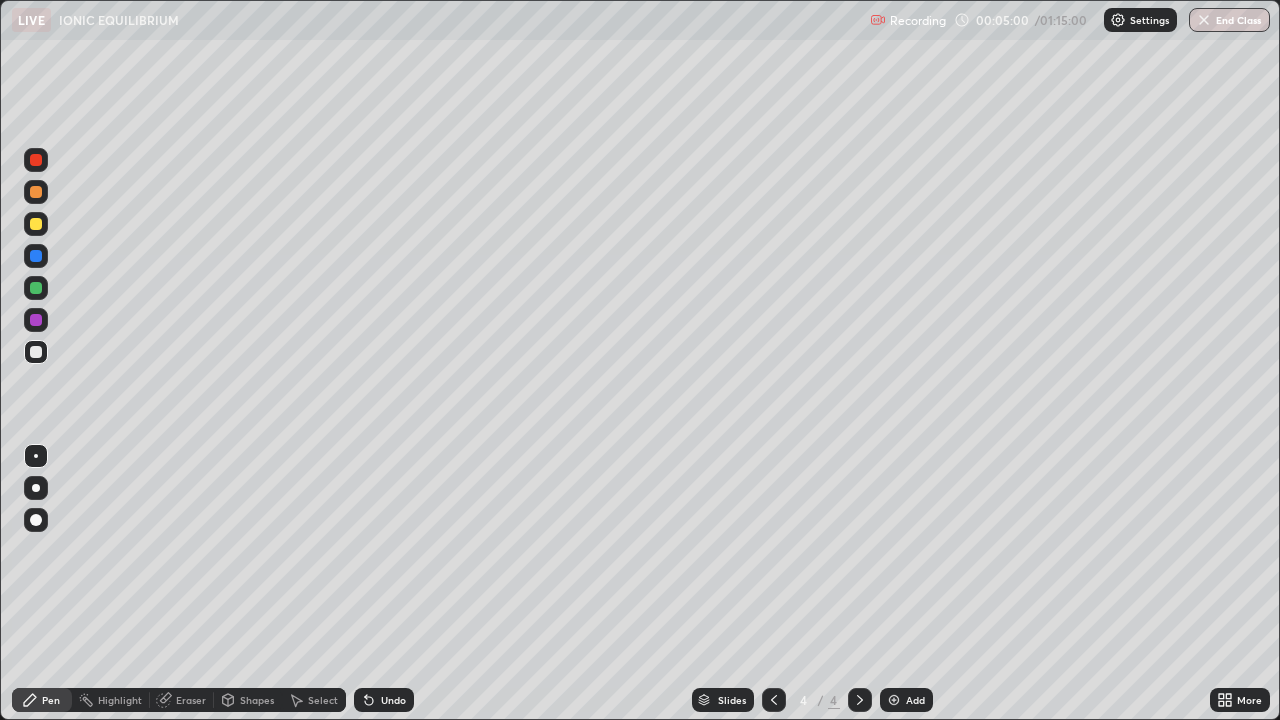 click on "Eraser" at bounding box center (191, 700) 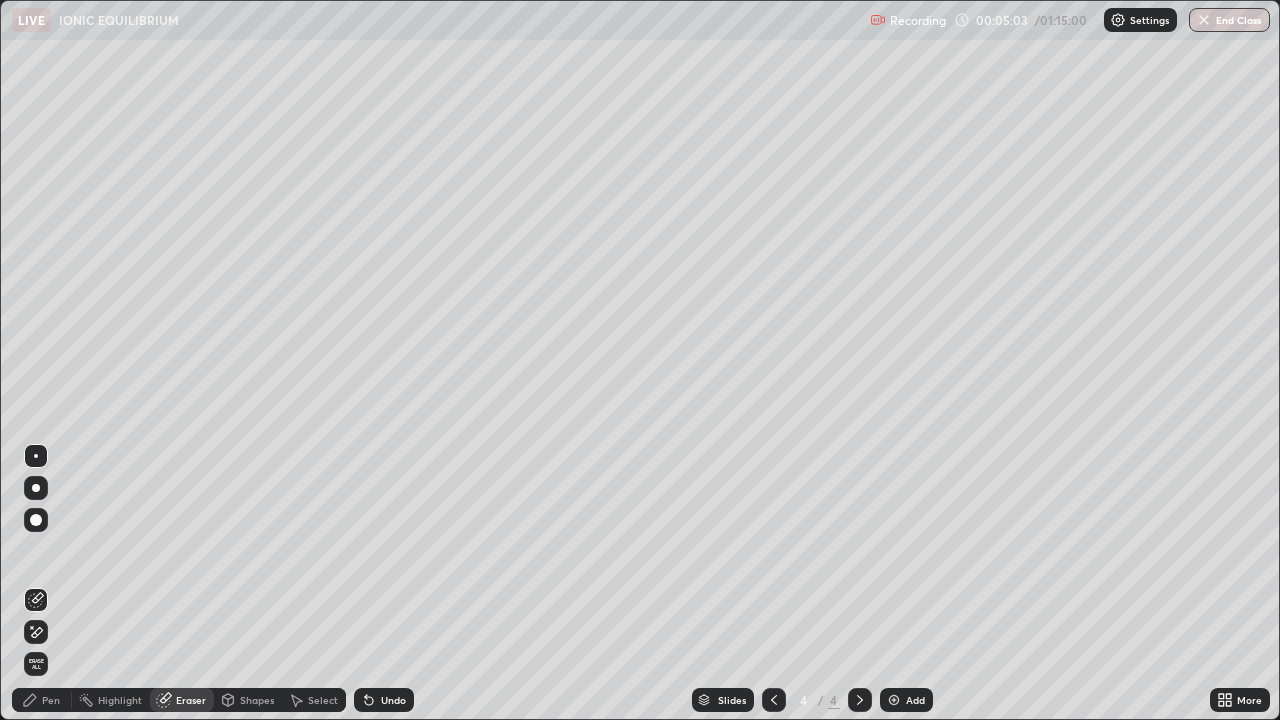 click on "Pen" at bounding box center (51, 700) 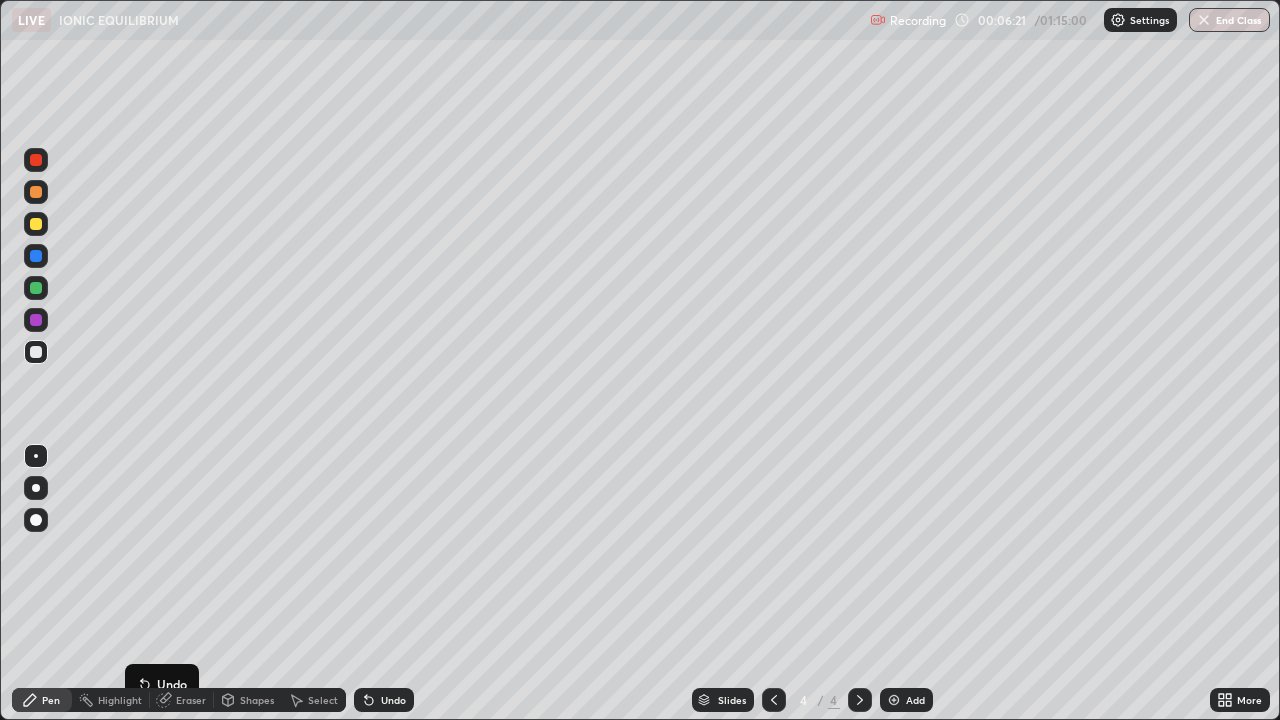 click 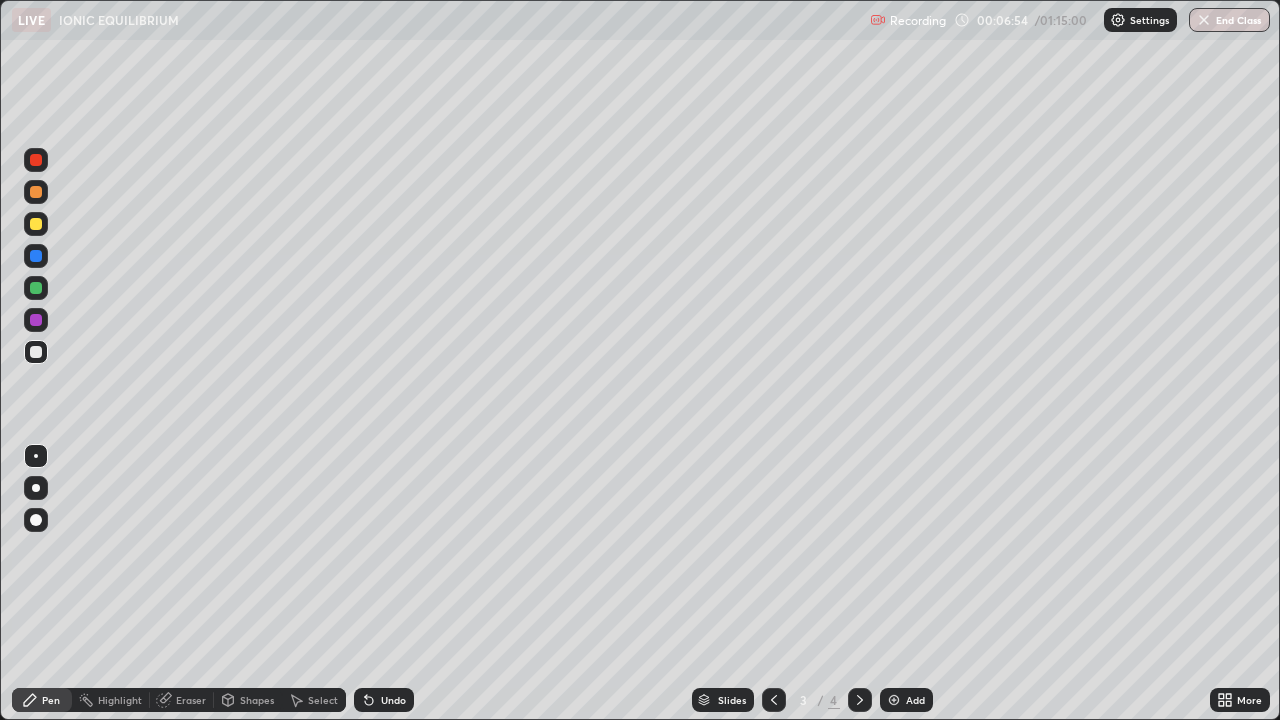 click 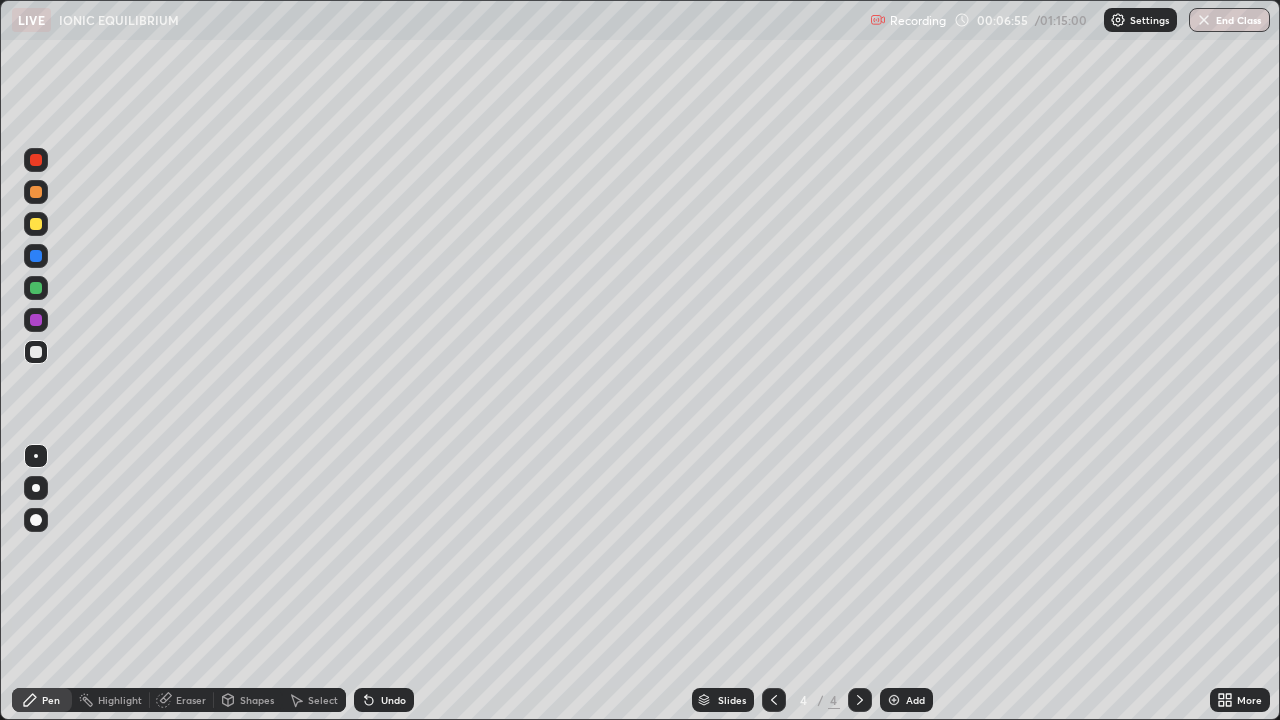 click on "Add" at bounding box center (906, 700) 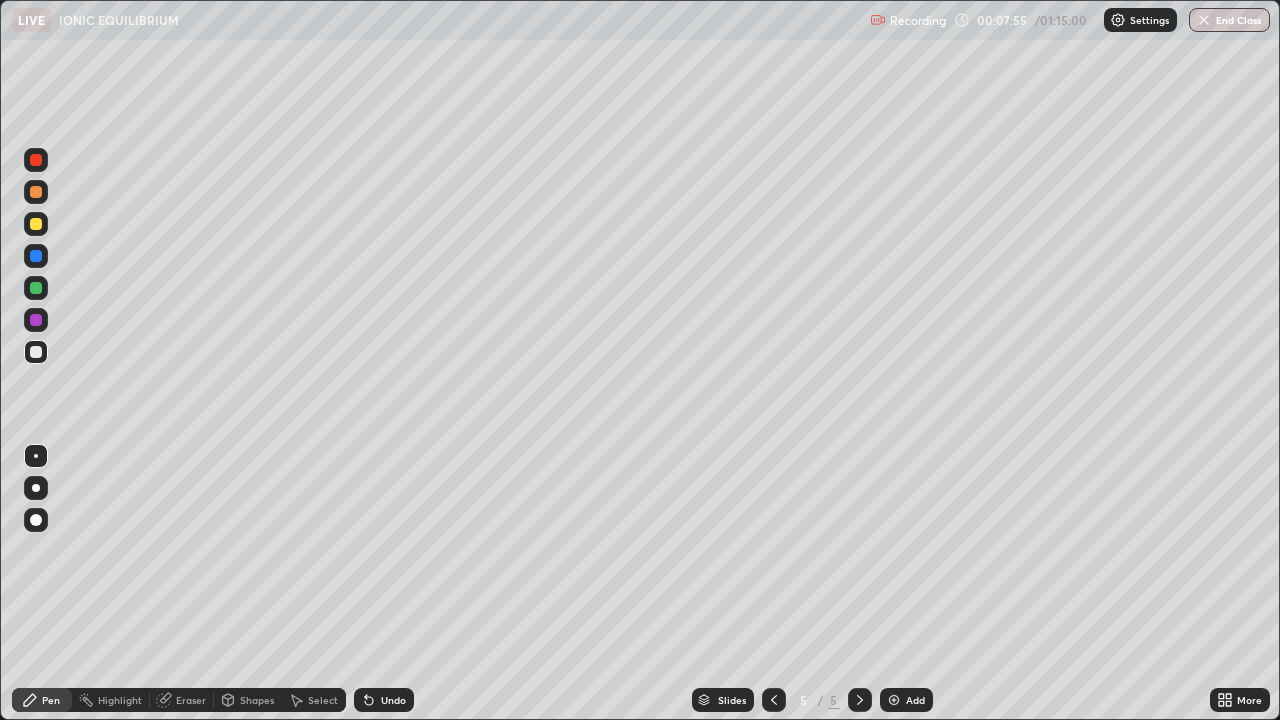 click on "Eraser" at bounding box center [191, 700] 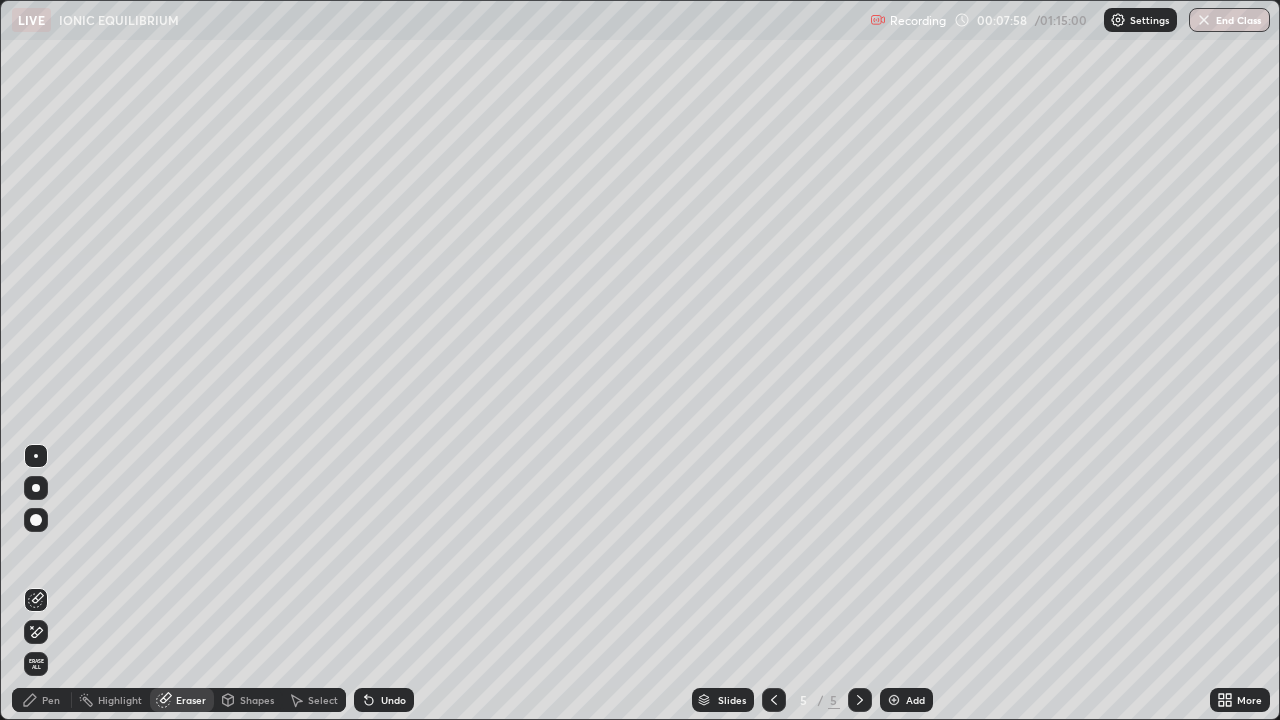 click 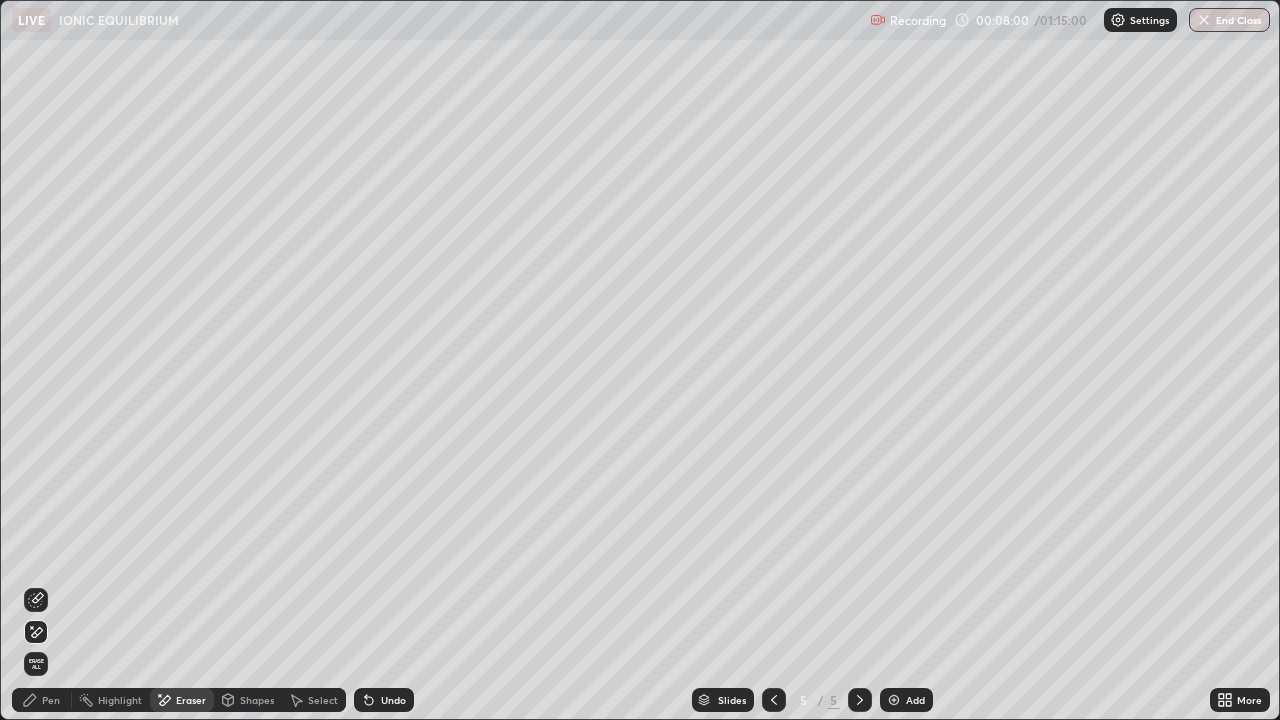click on "Pen" at bounding box center [51, 700] 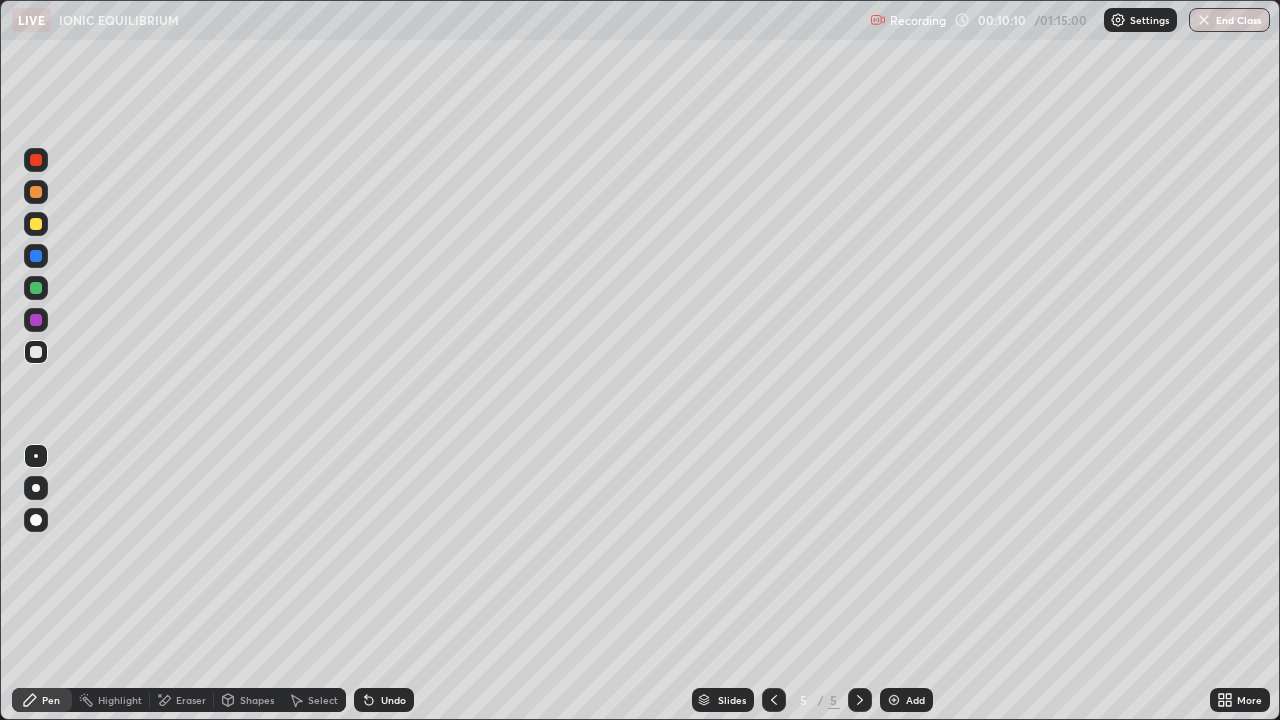 click at bounding box center (894, 700) 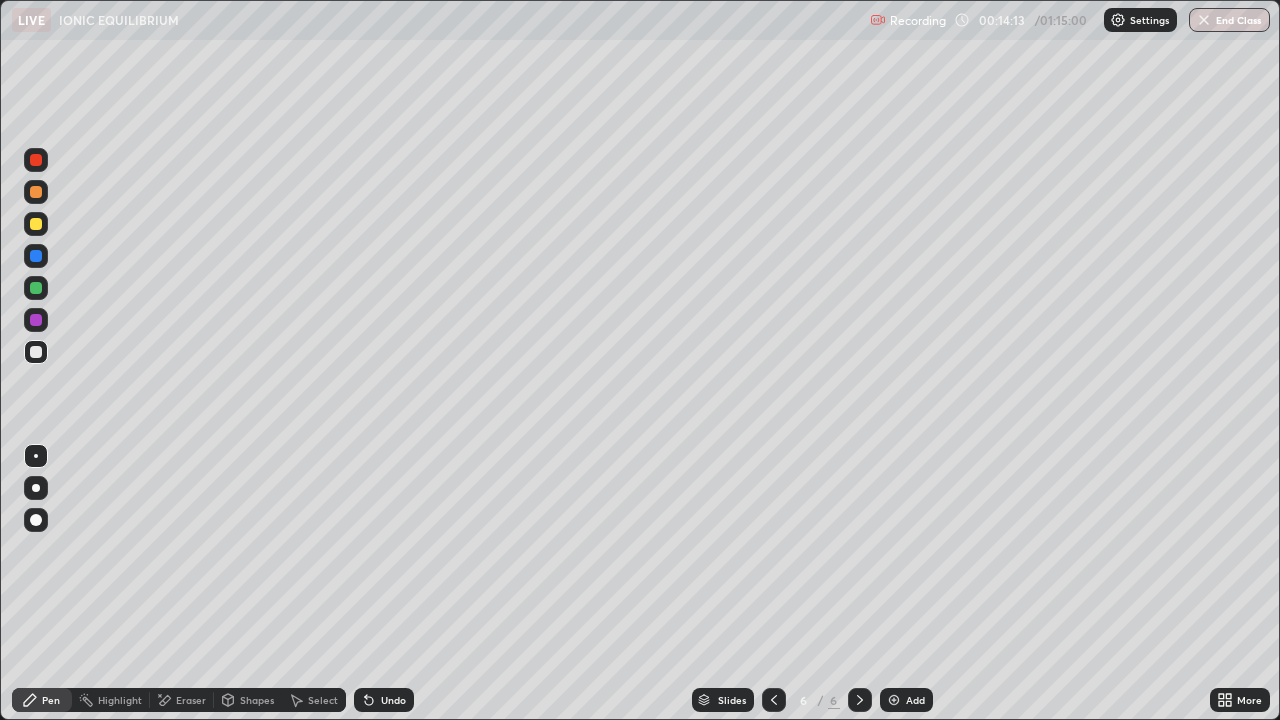 click on "Slides 6 / 6 Add" at bounding box center [812, 700] 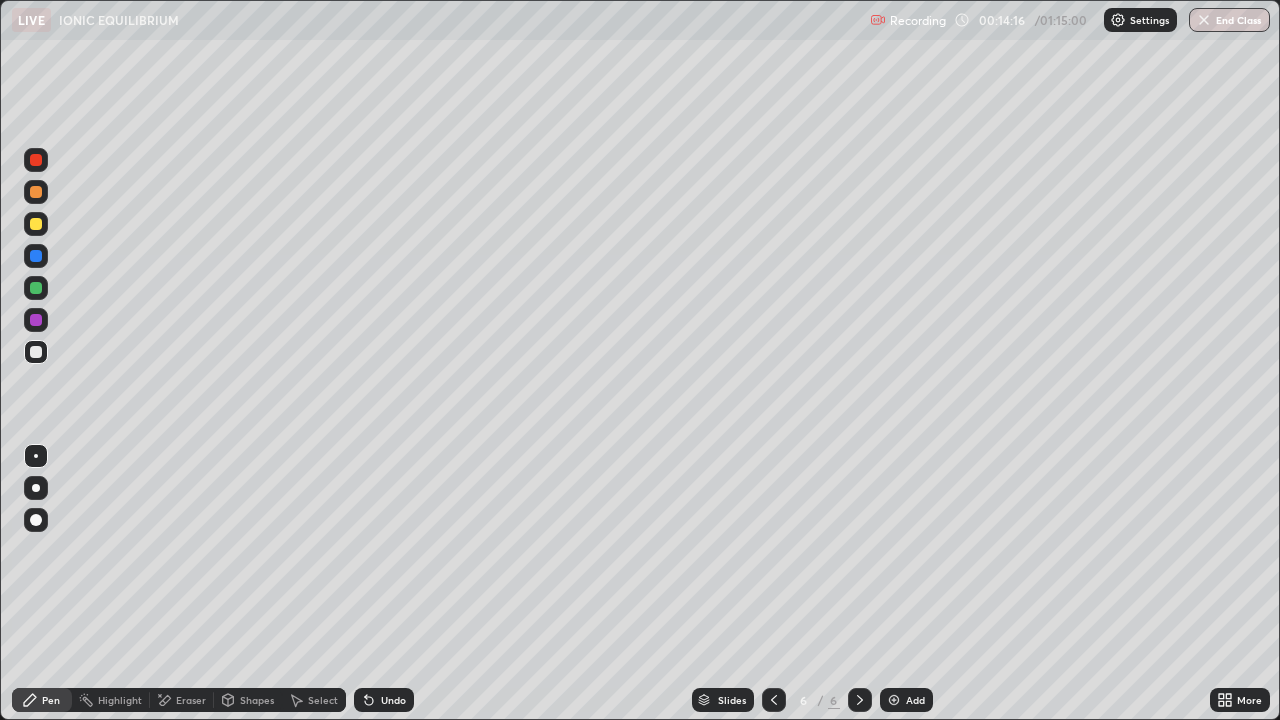click on "Slides 6 / 6 Add" at bounding box center [812, 700] 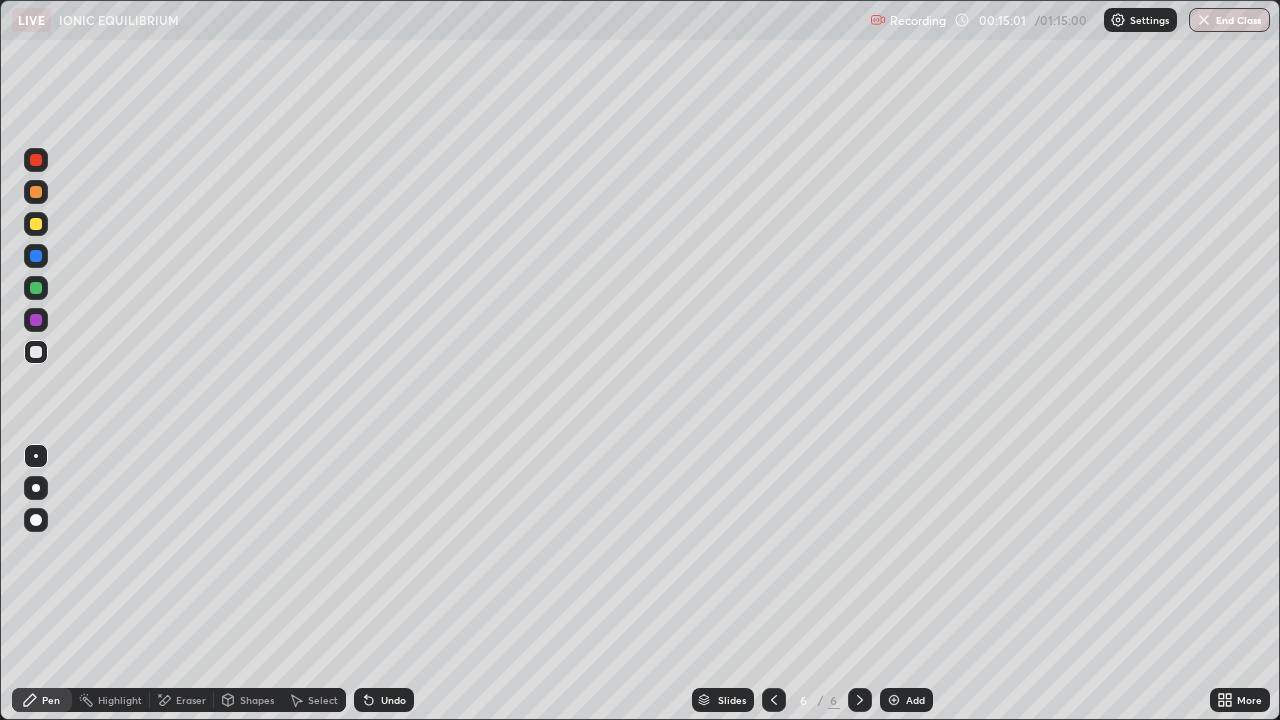 click on "Eraser" at bounding box center [191, 700] 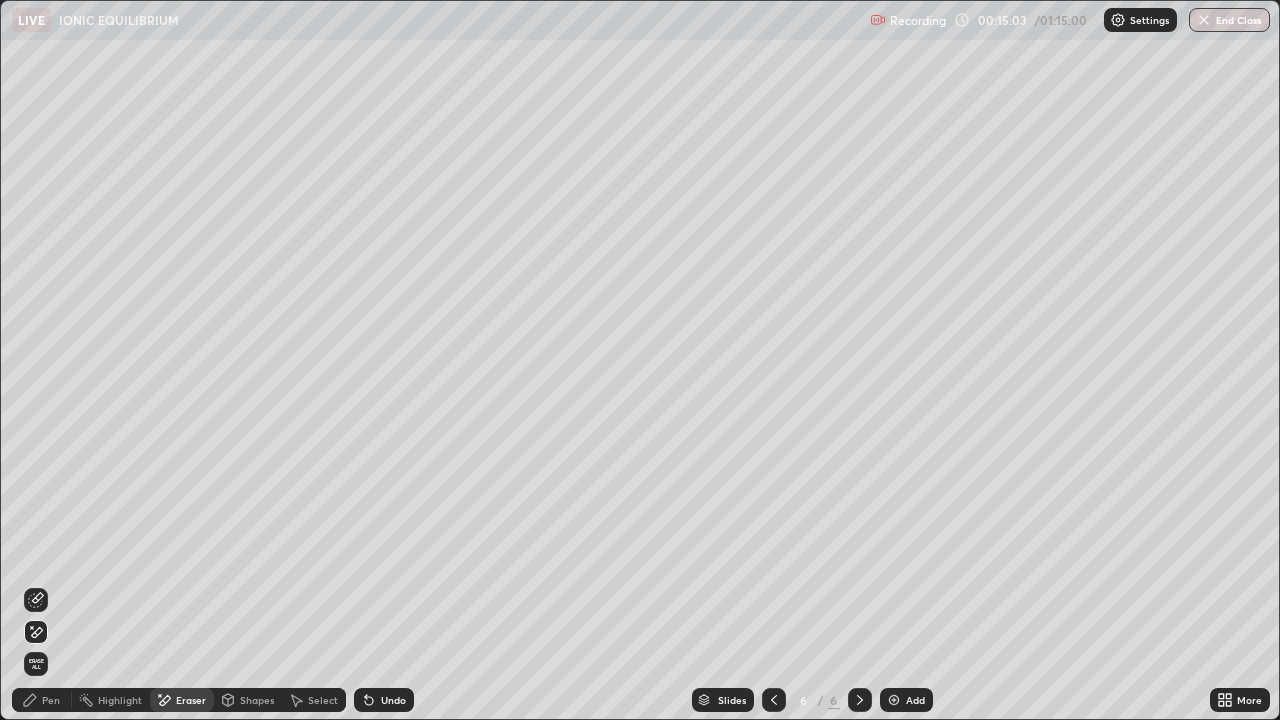 click on "Pen" at bounding box center [51, 700] 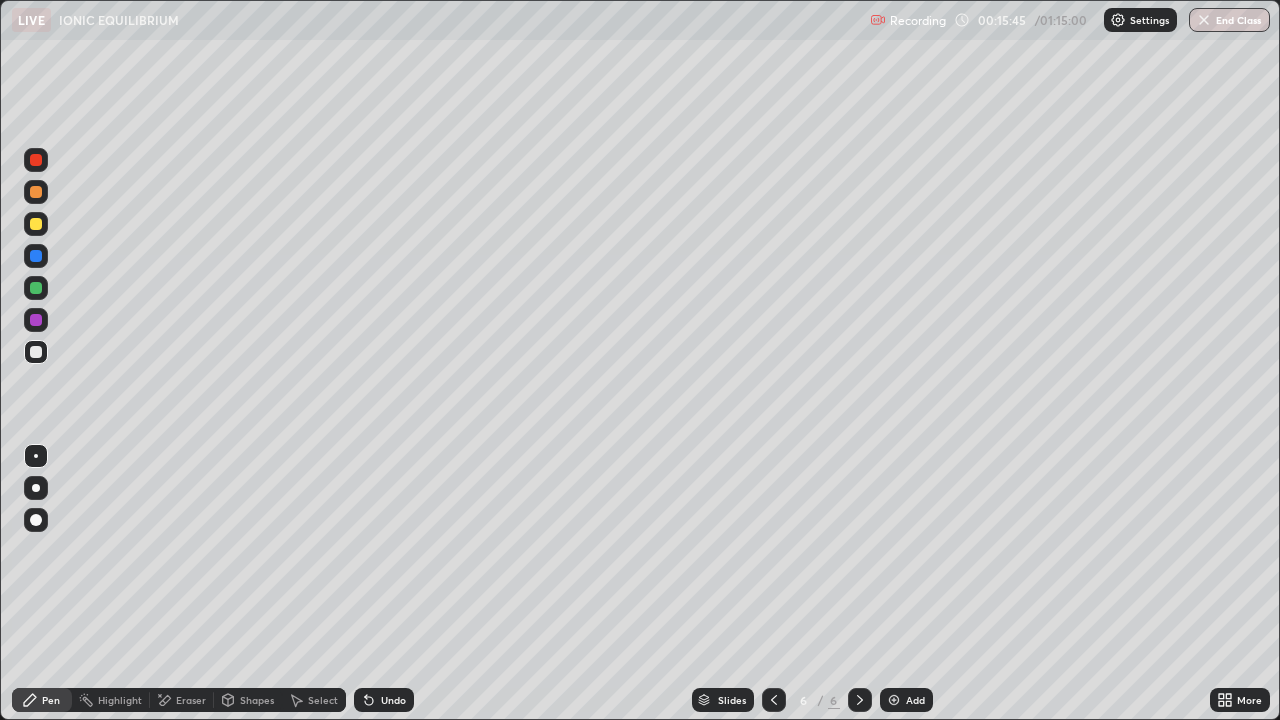 click on "Add" at bounding box center (915, 700) 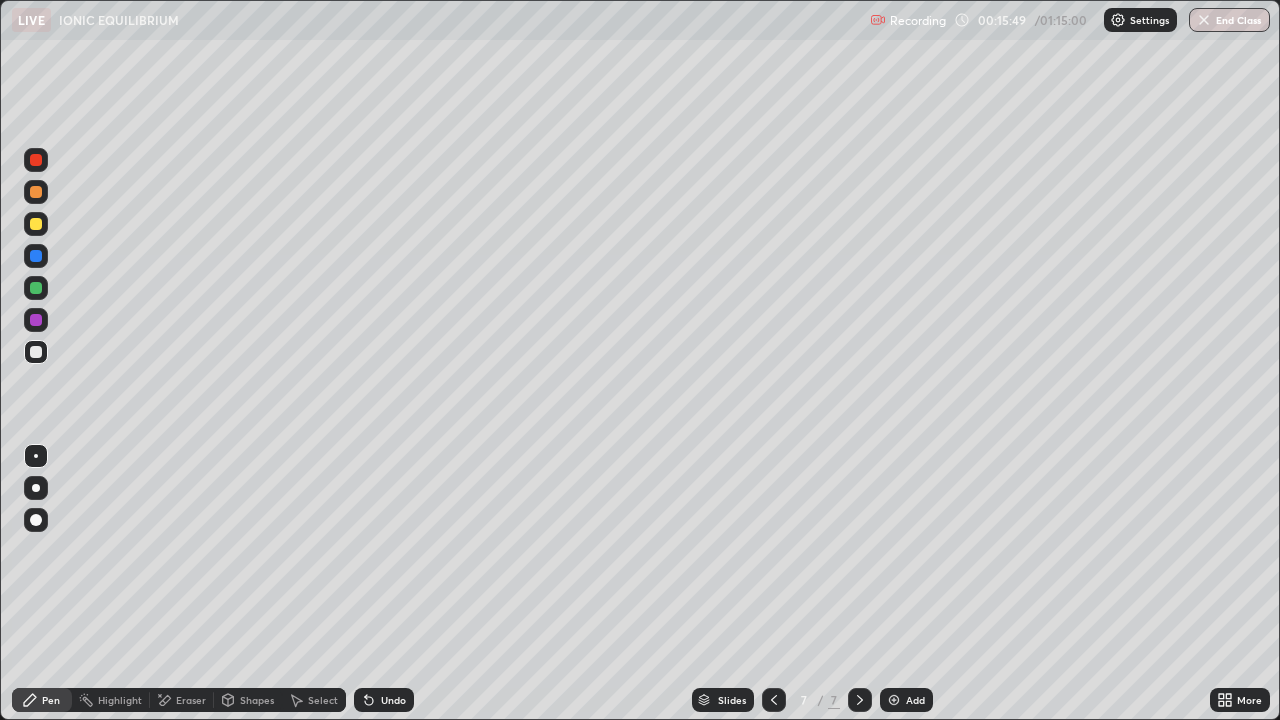 click 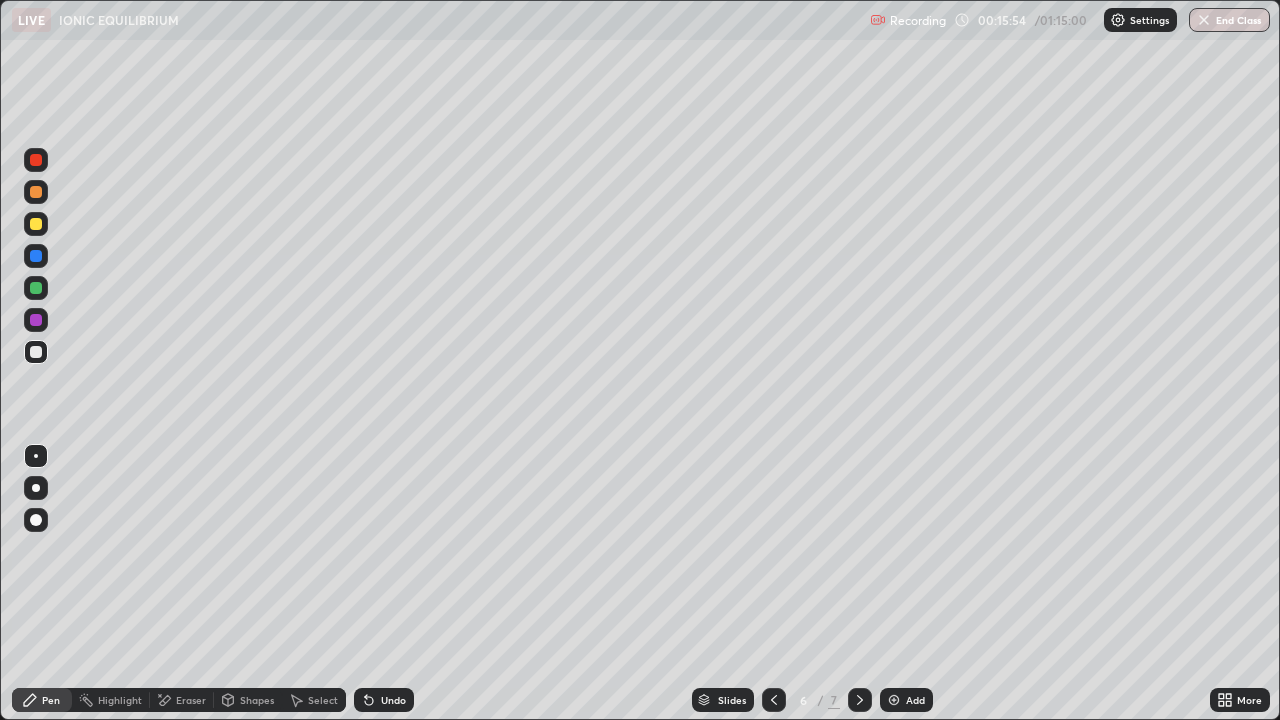 click 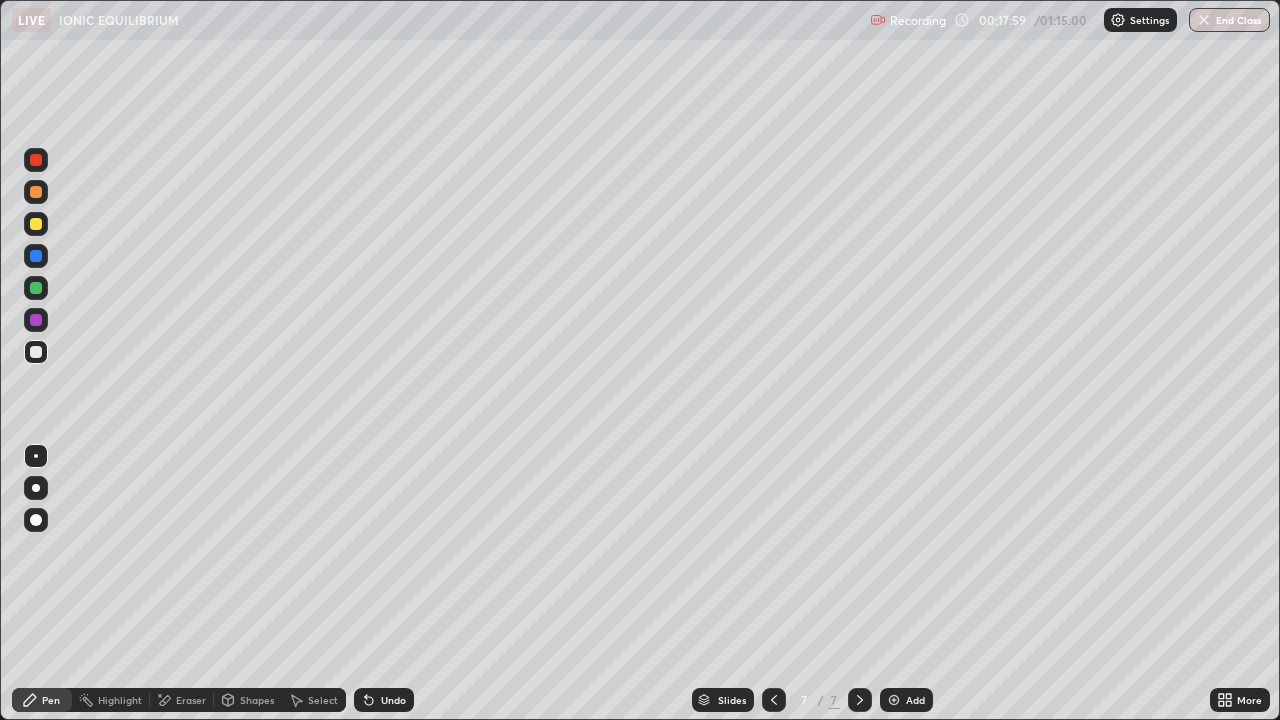click on "Add" at bounding box center [906, 700] 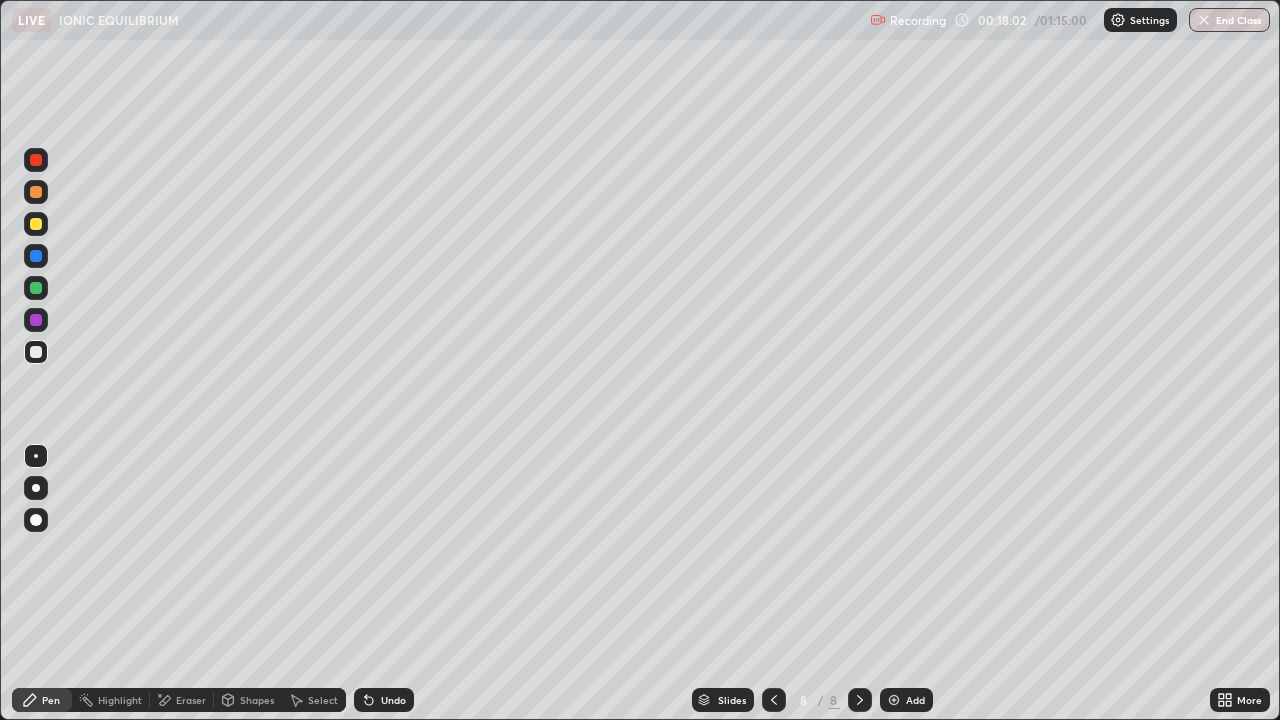 click at bounding box center [774, 700] 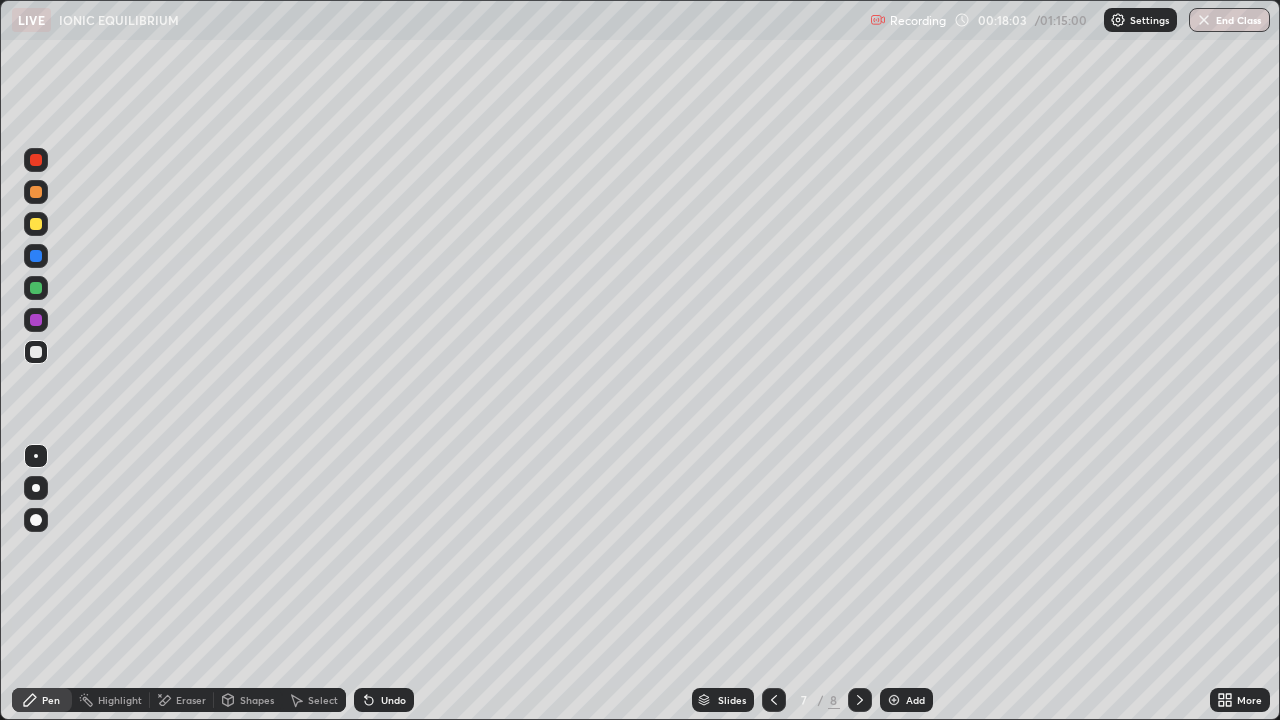 click at bounding box center (774, 700) 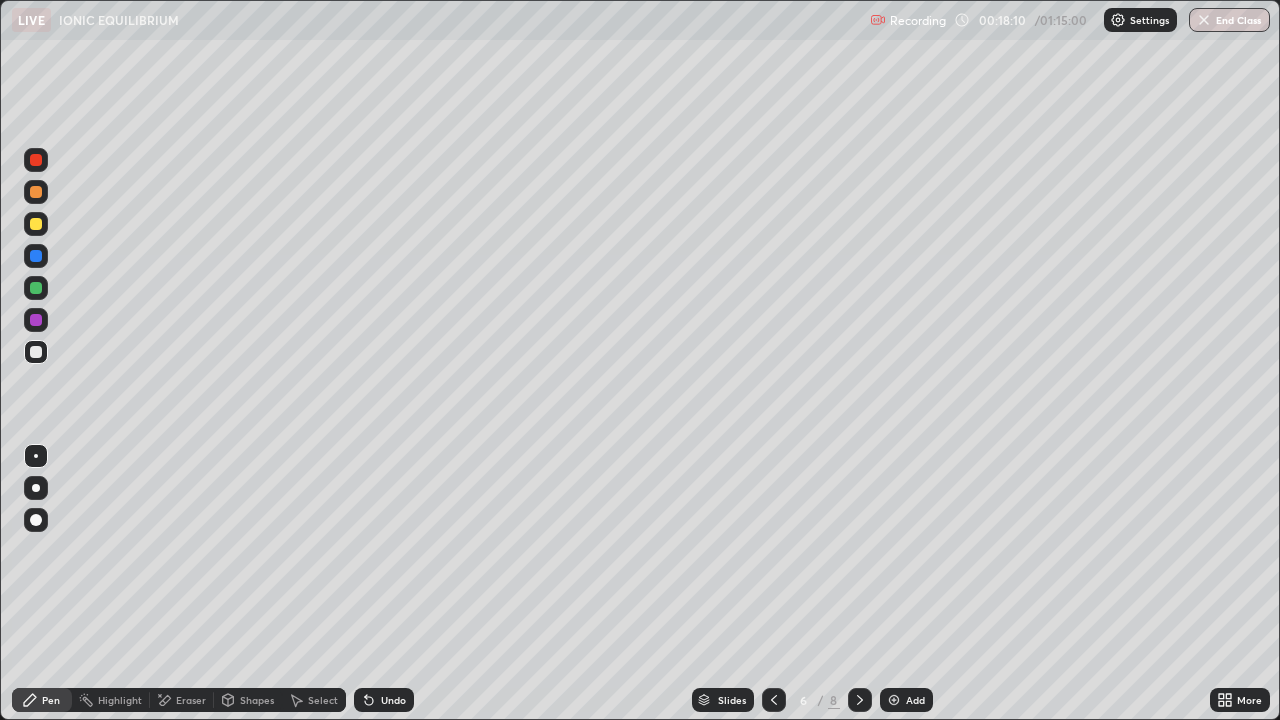 click 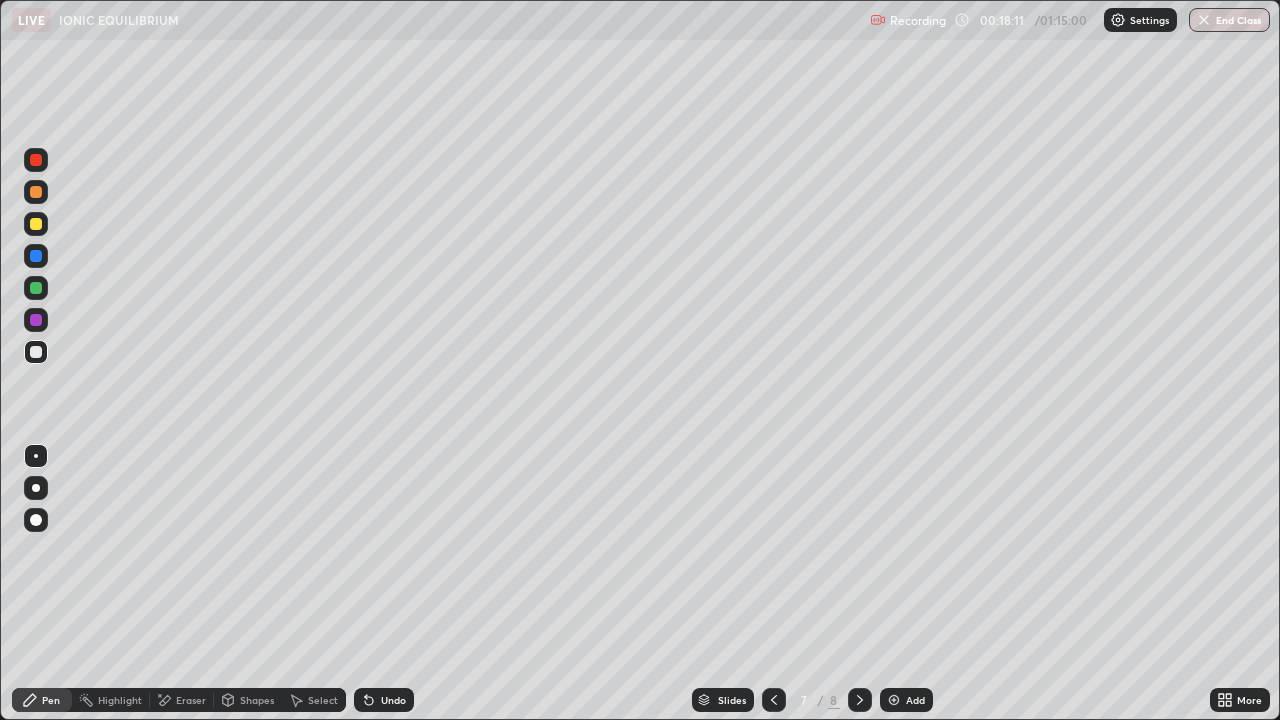 click at bounding box center (860, 700) 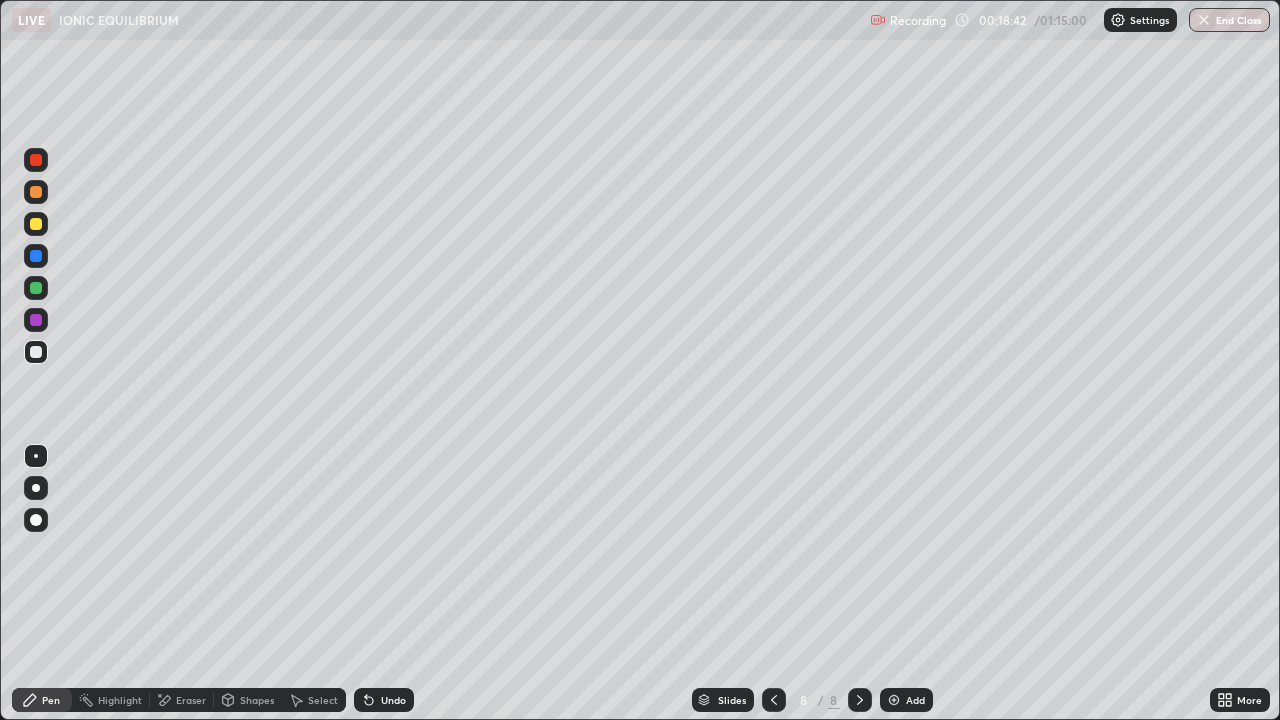 click on "Eraser" at bounding box center [191, 700] 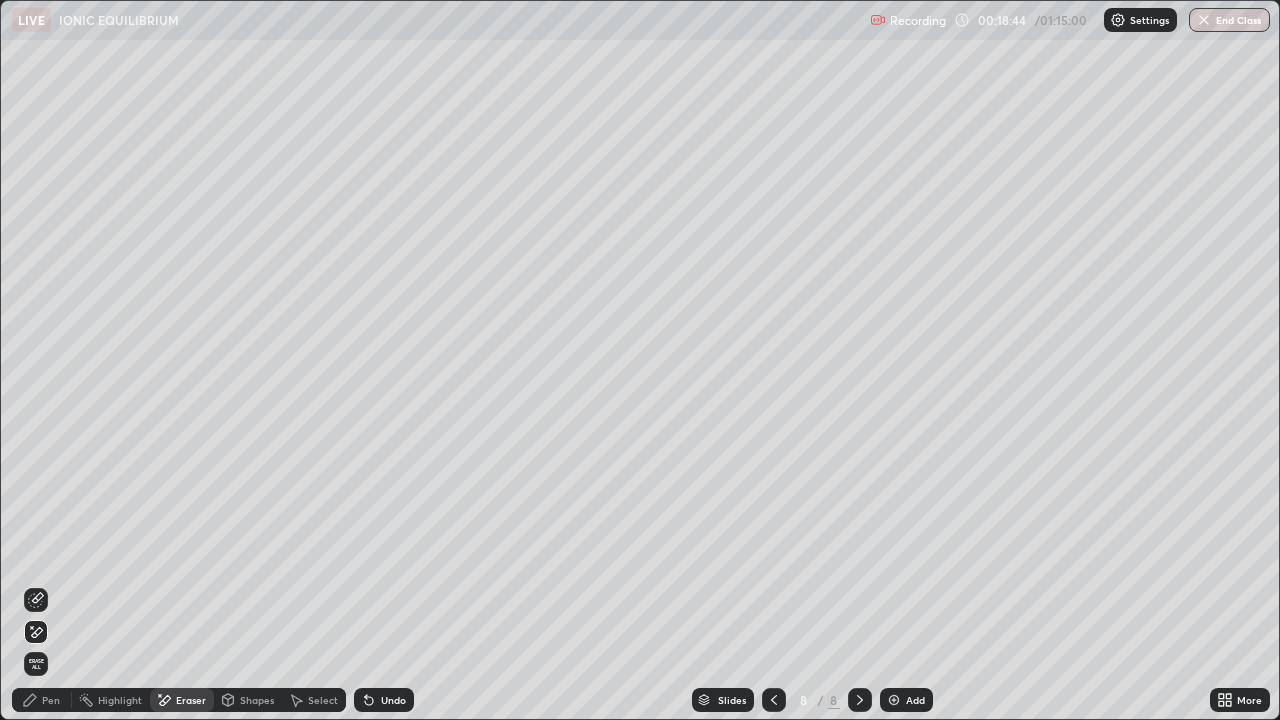 click on "Pen" at bounding box center (51, 700) 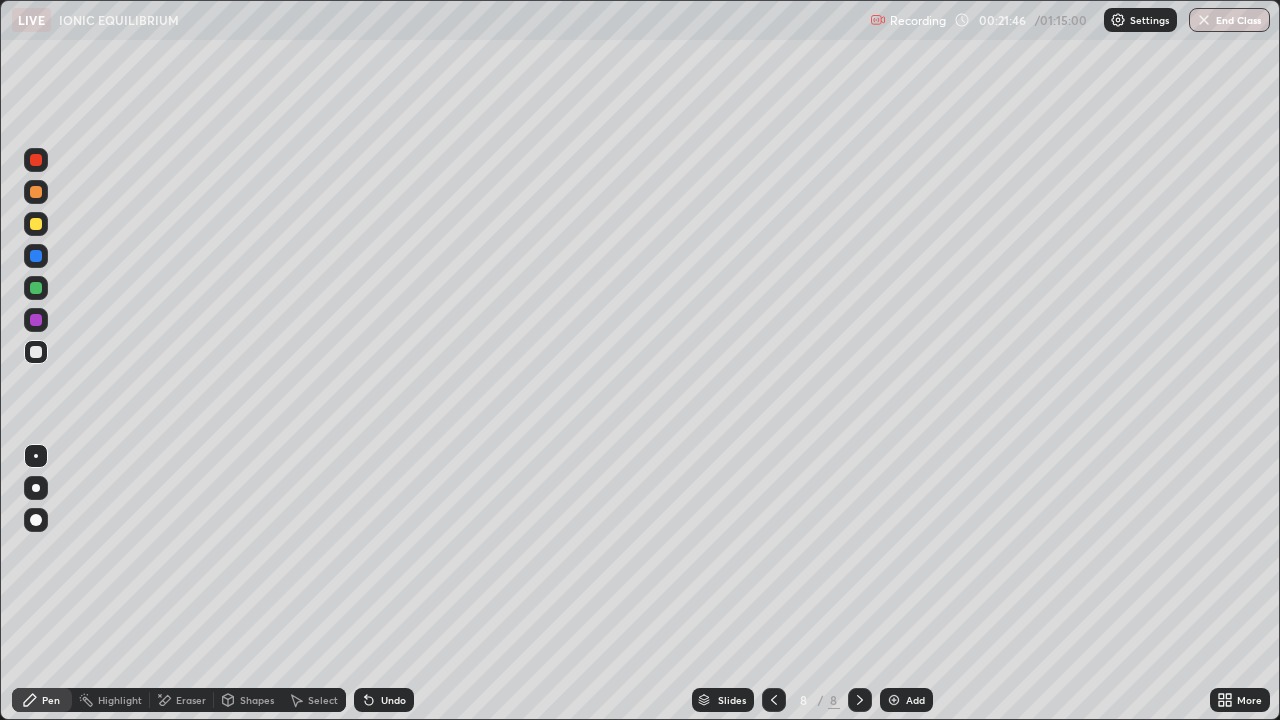 click 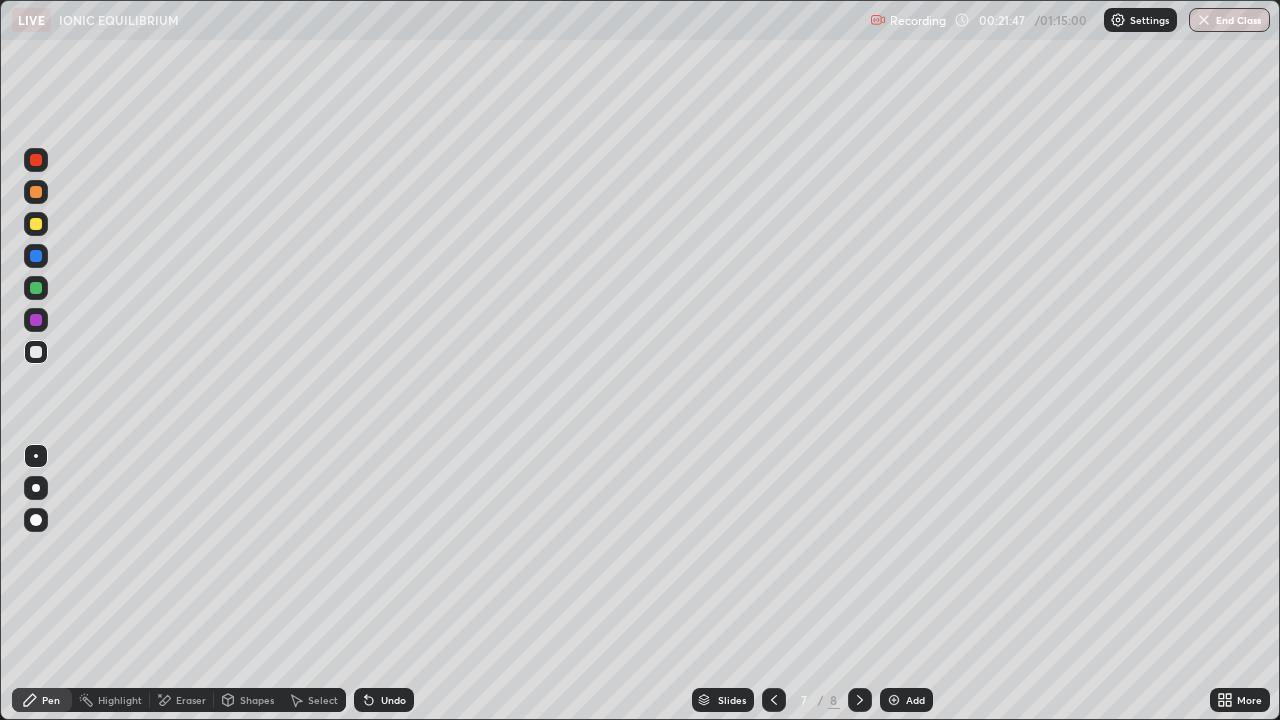 click 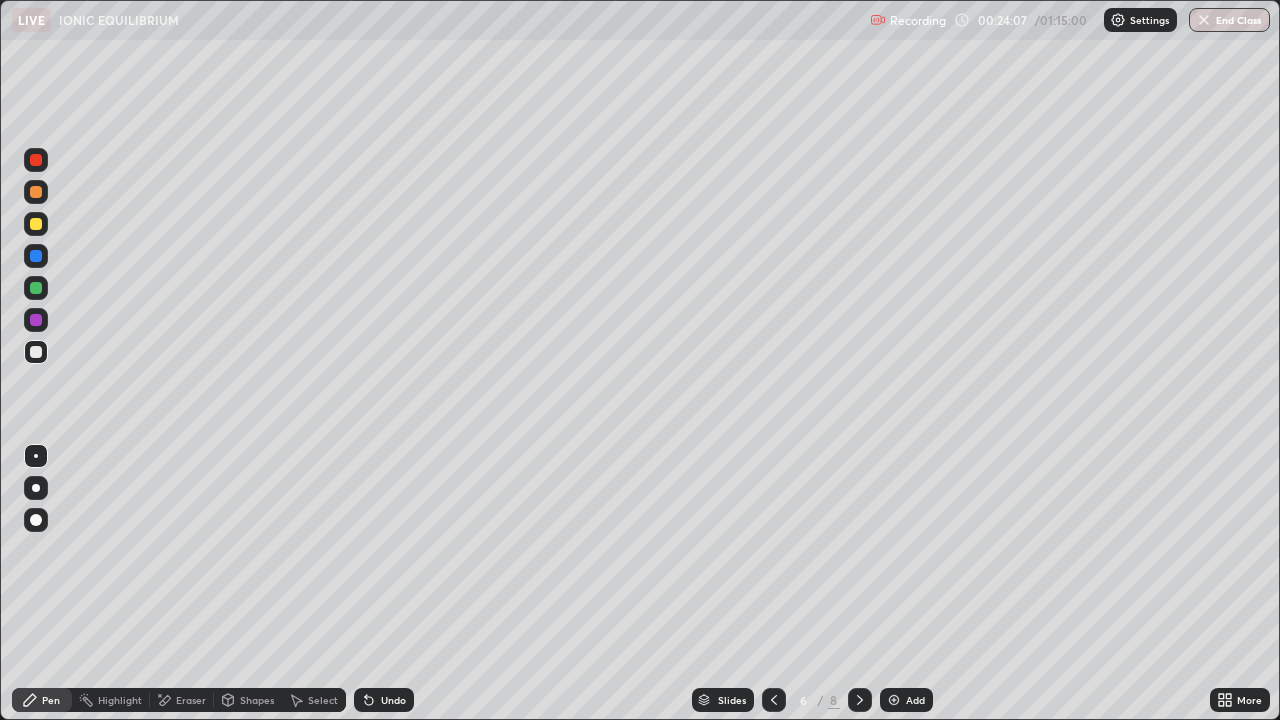 click 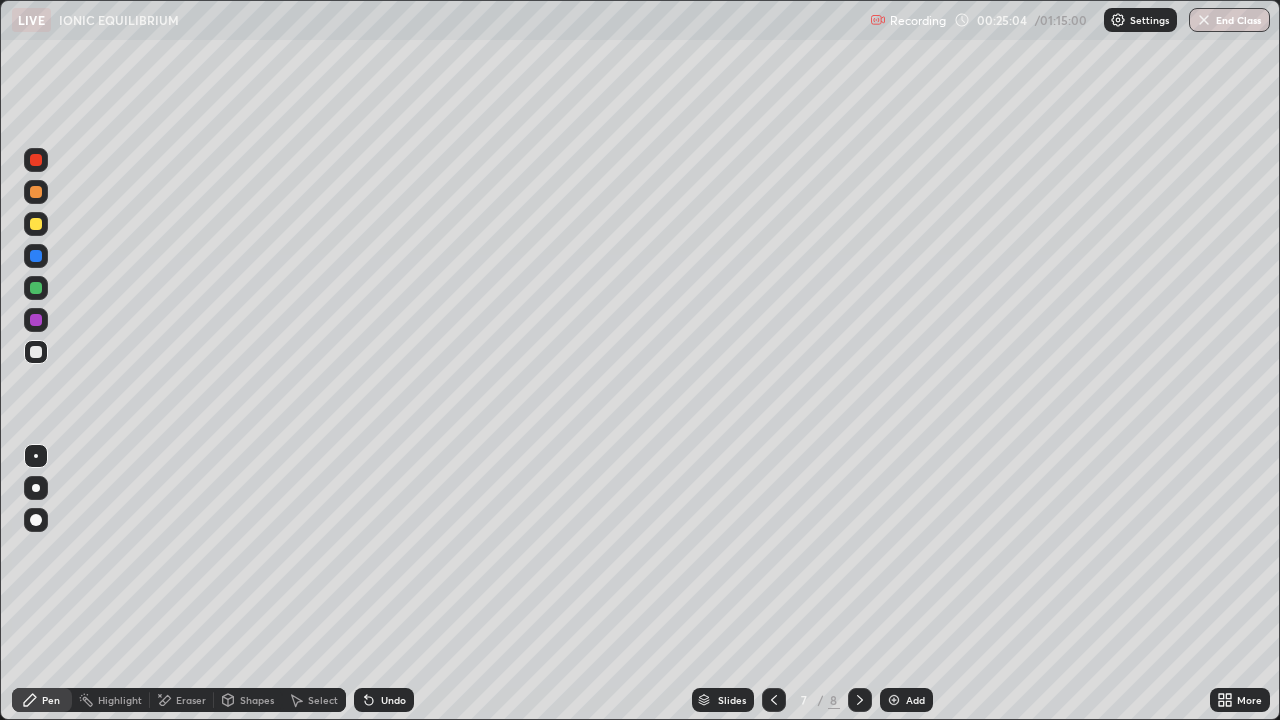 click on "Eraser" at bounding box center (191, 700) 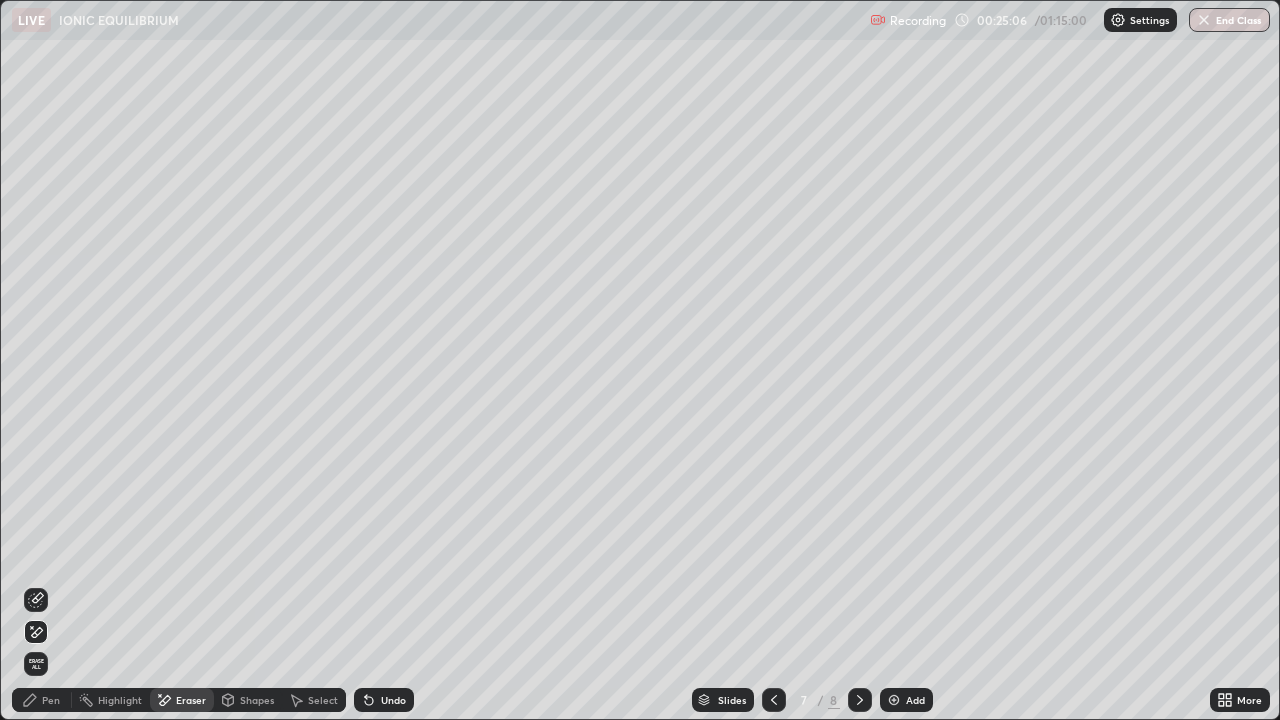 click on "Pen" at bounding box center [51, 700] 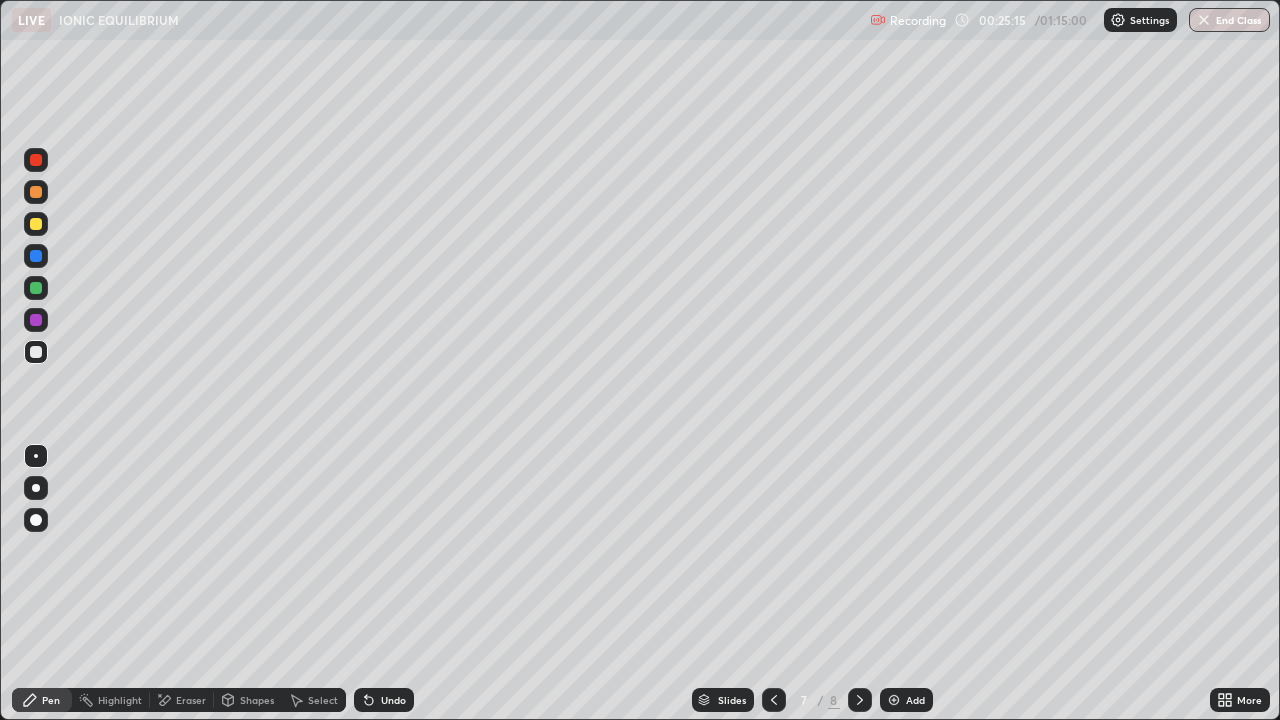 click 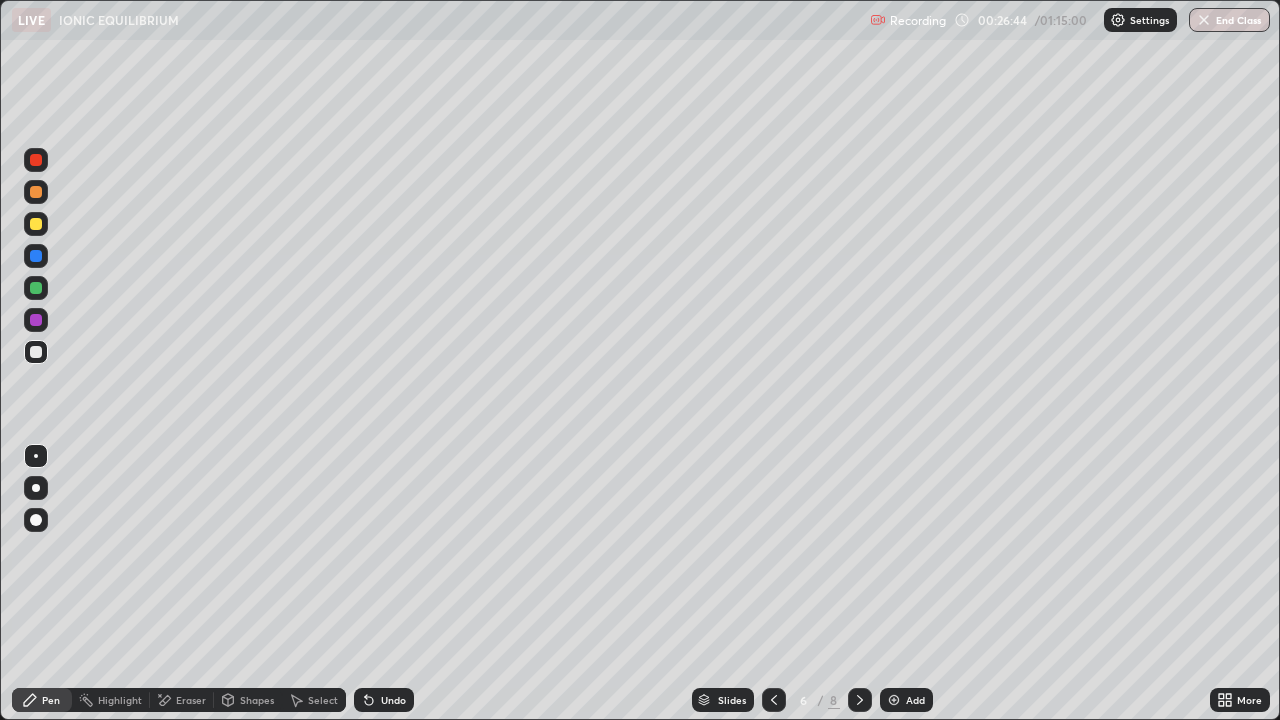 click 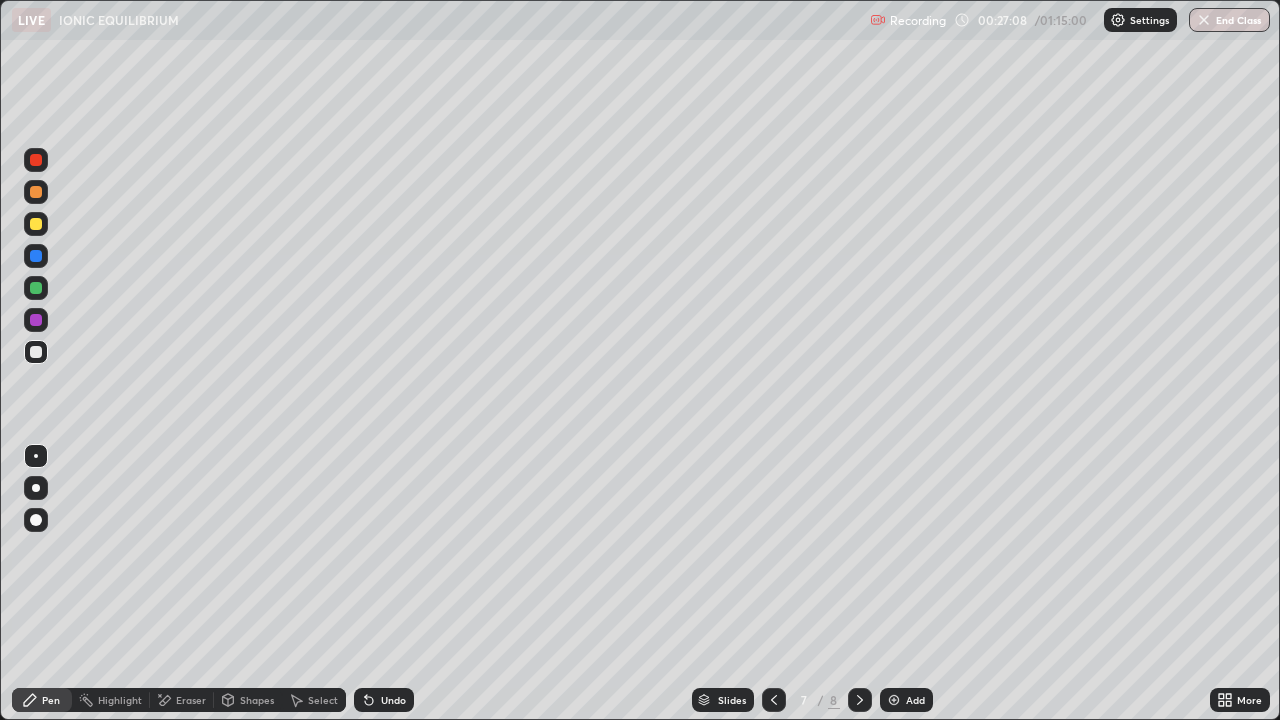 click 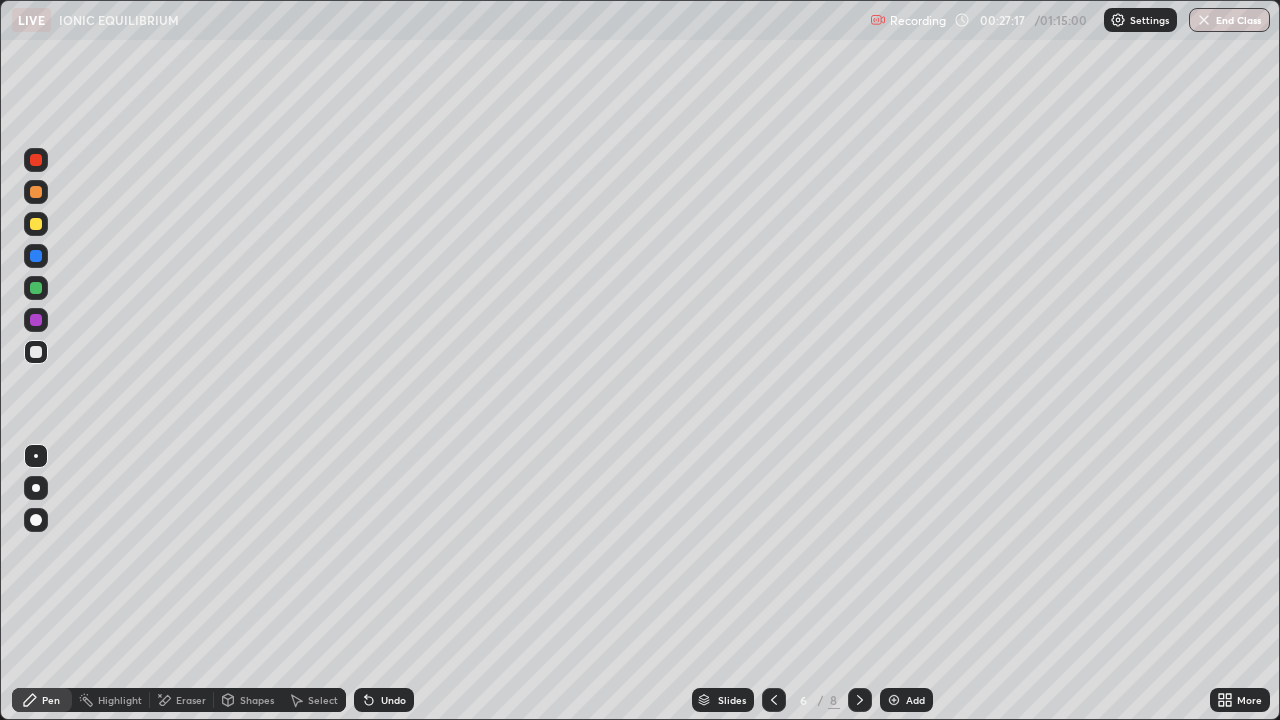 click at bounding box center [860, 700] 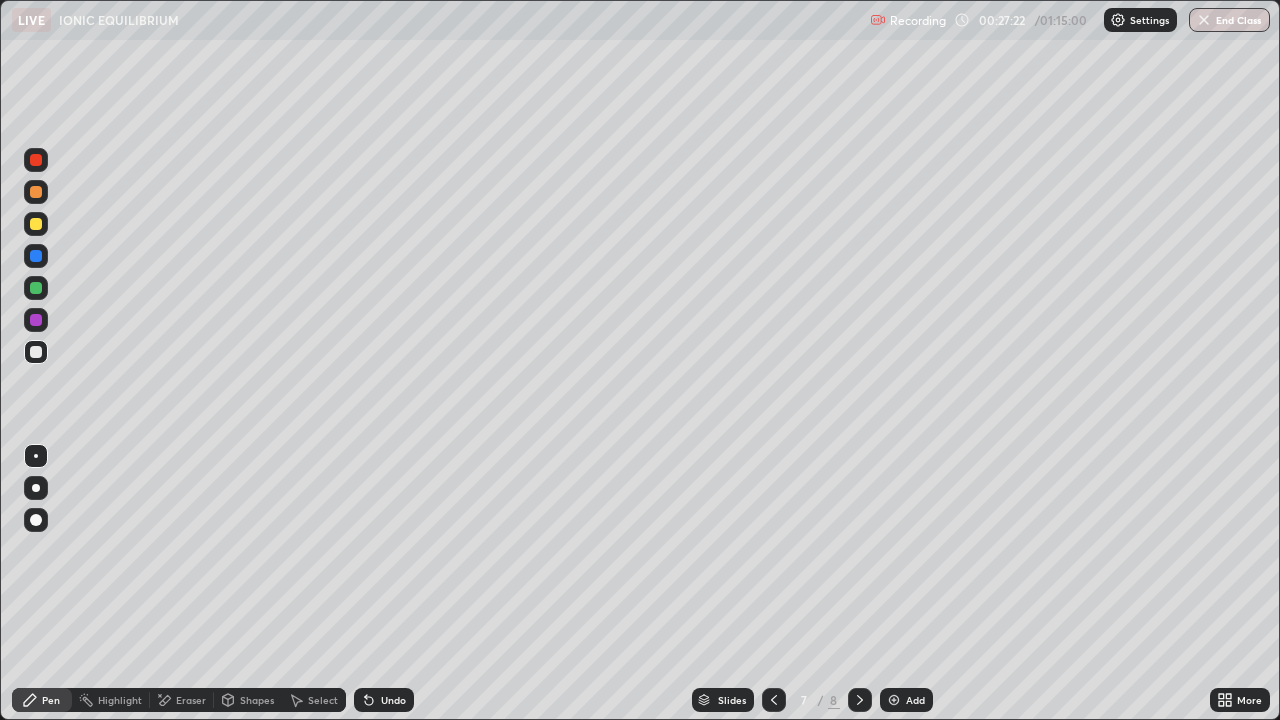 click on "Eraser" at bounding box center (182, 700) 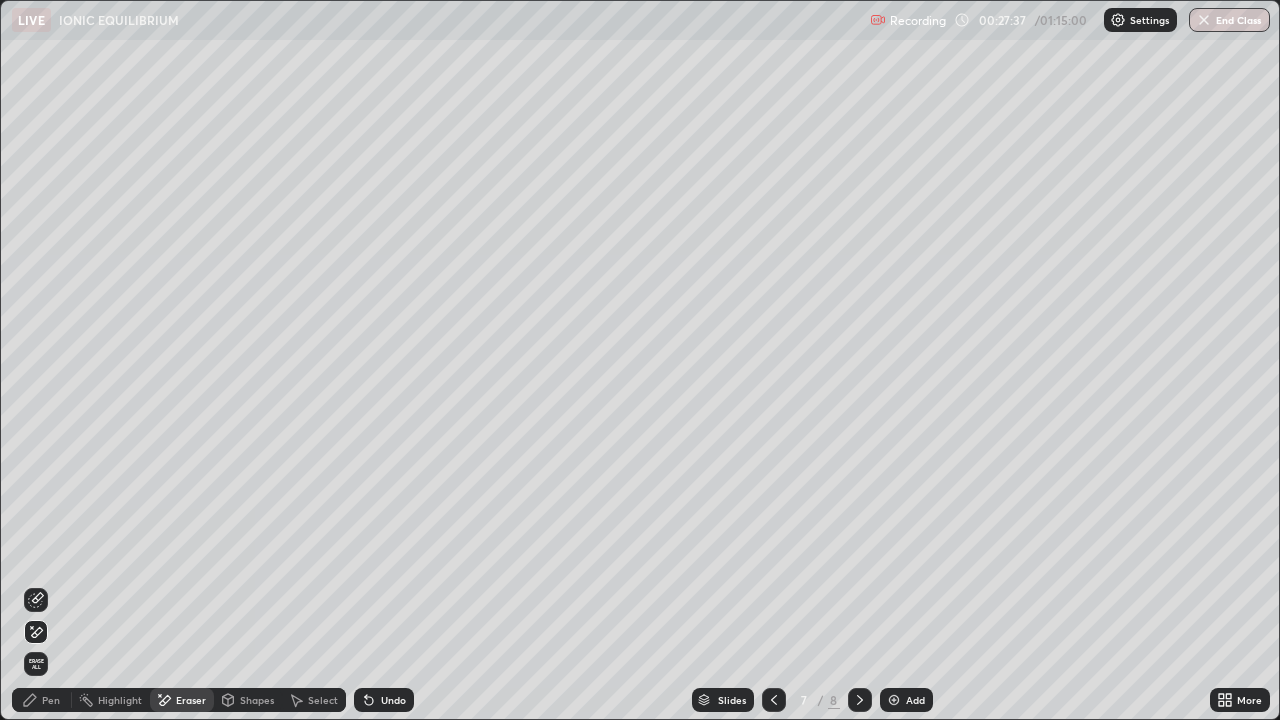 click 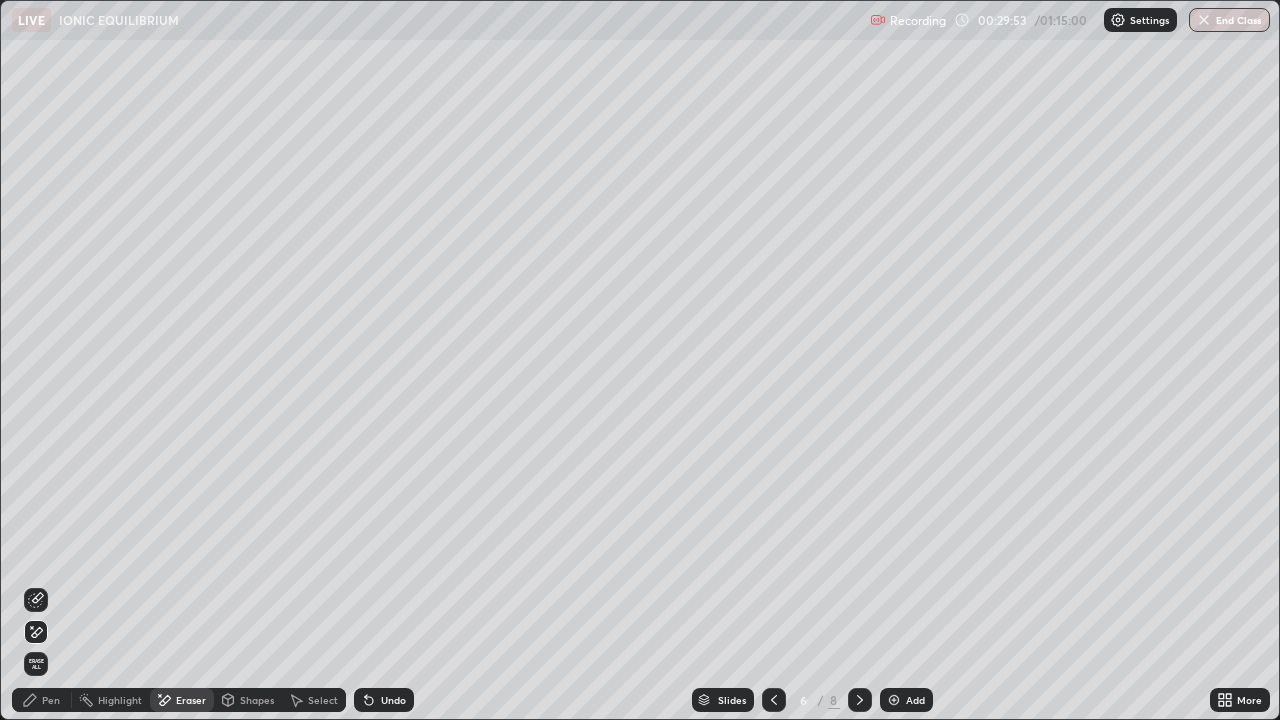 click 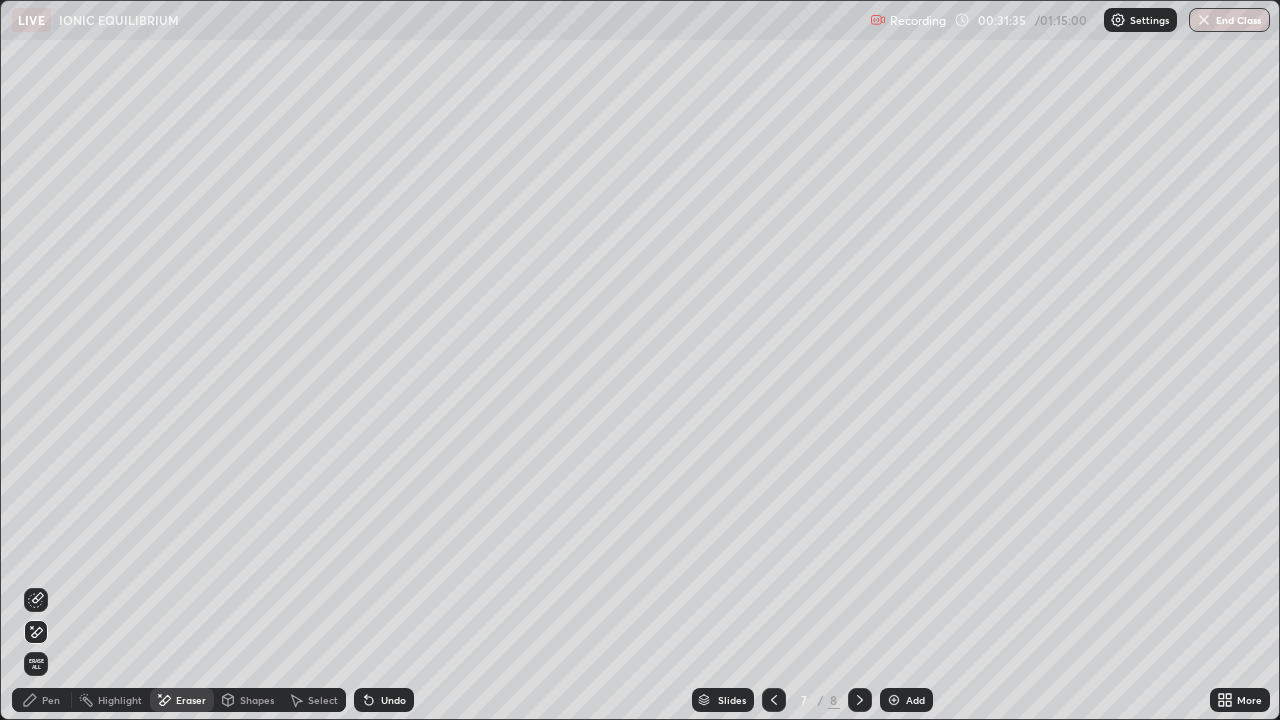 click on "Pen" at bounding box center (42, 700) 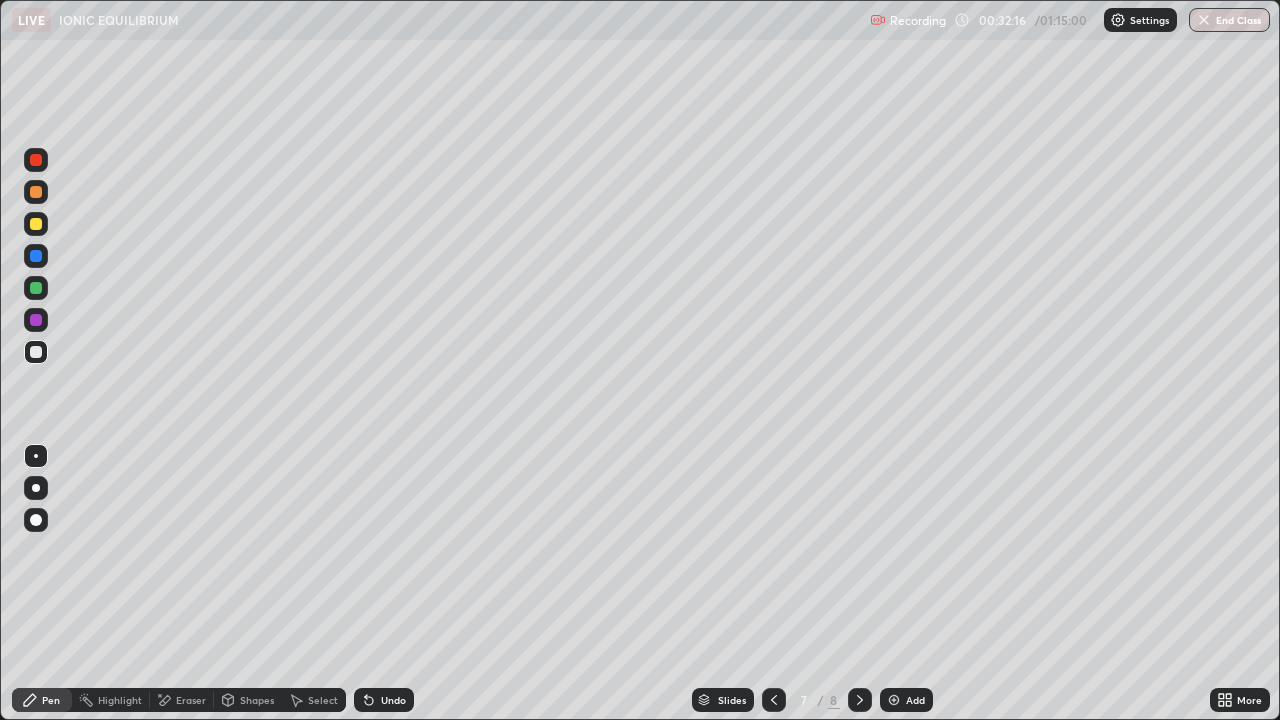 click at bounding box center [894, 700] 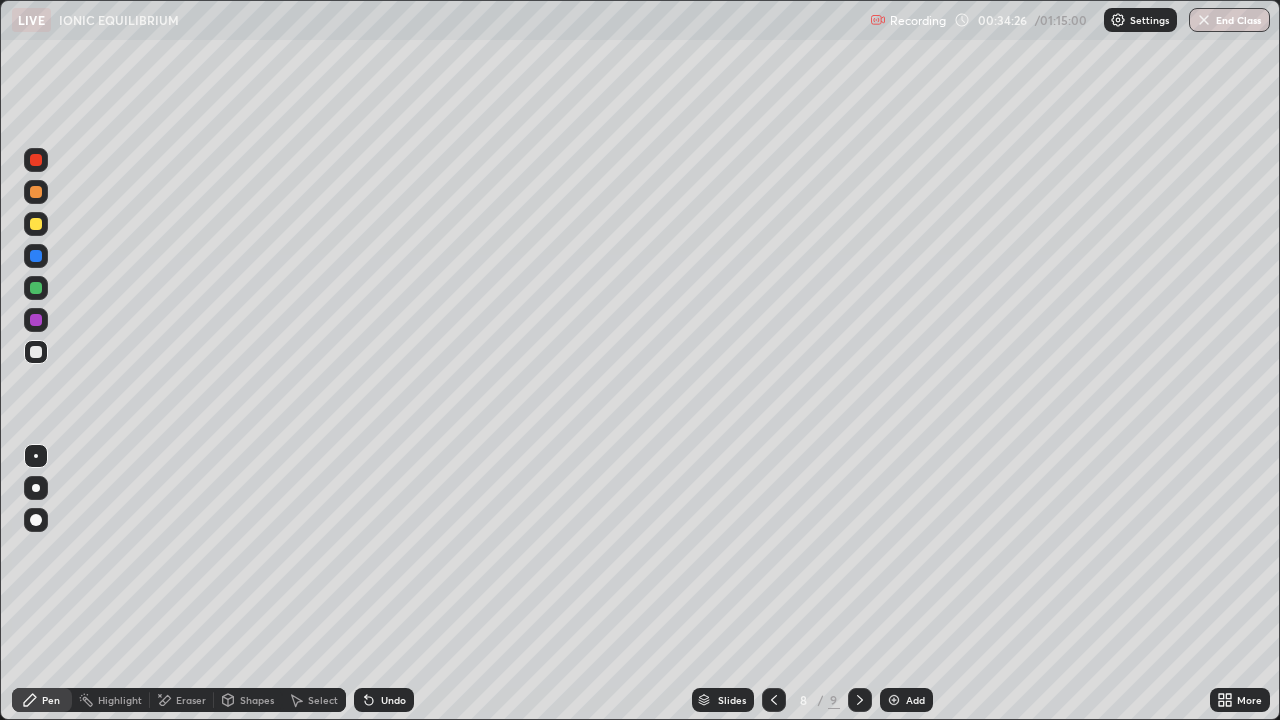 click 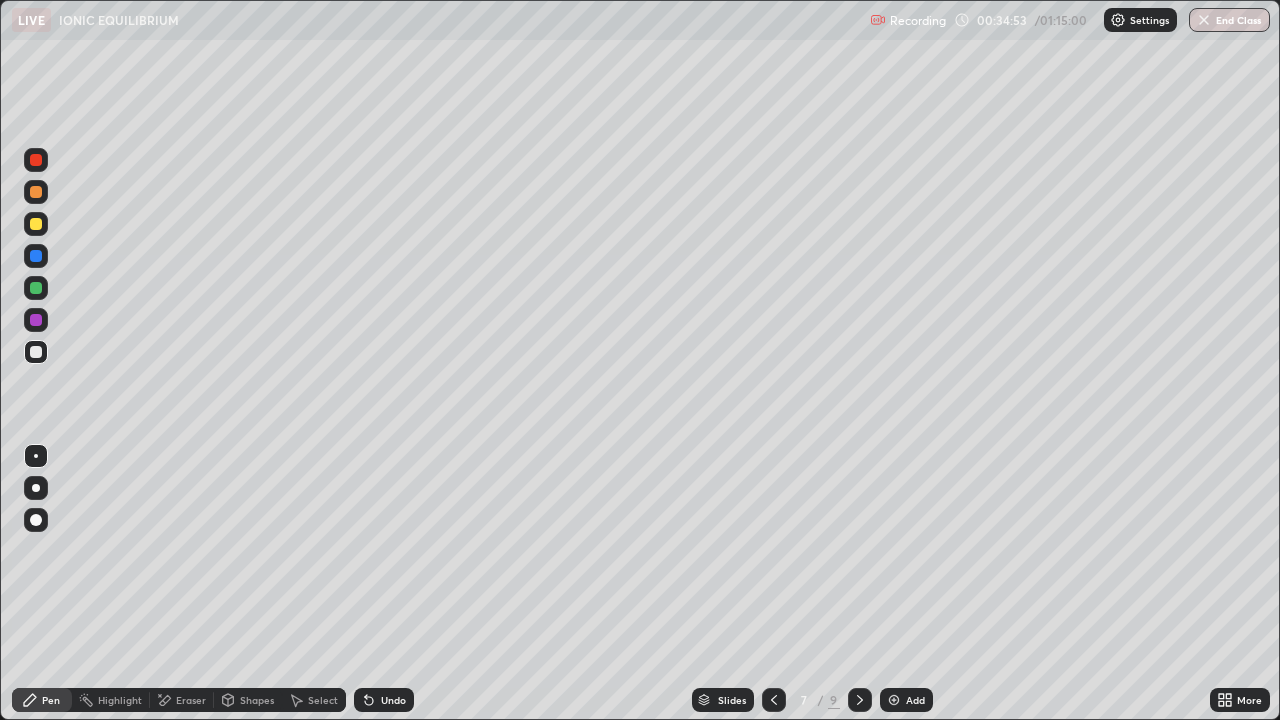 click 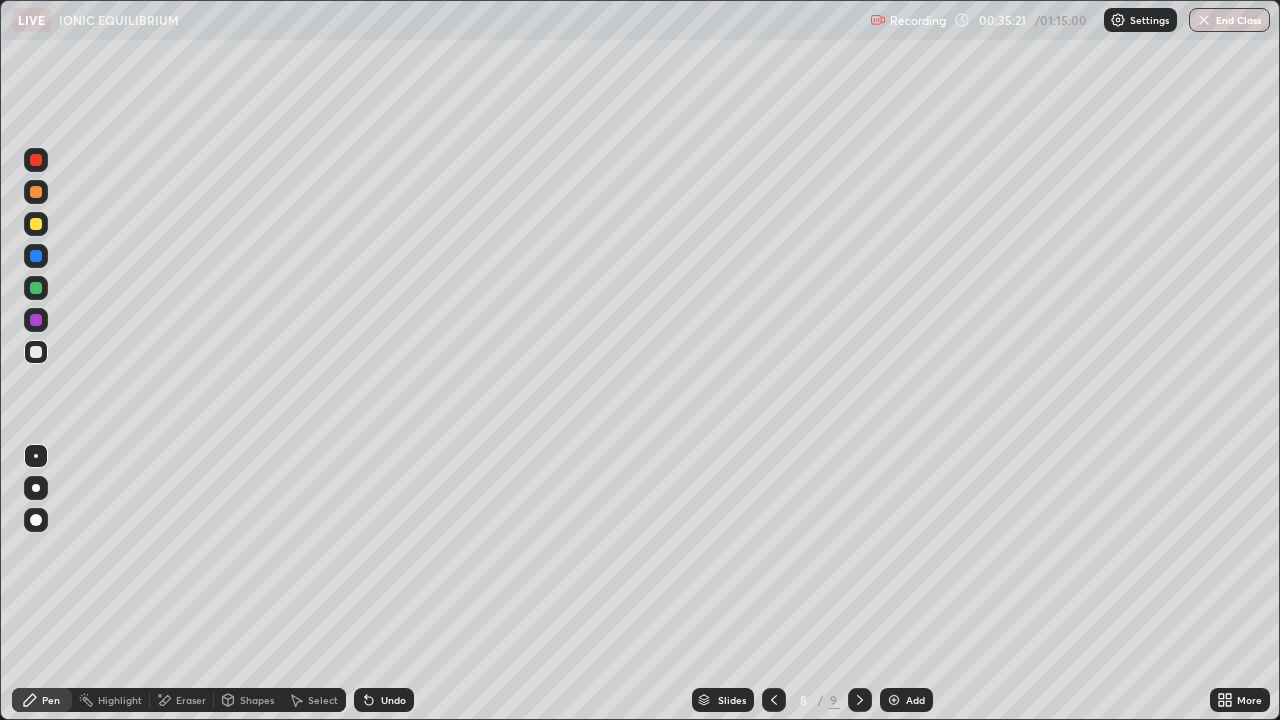click at bounding box center (774, 700) 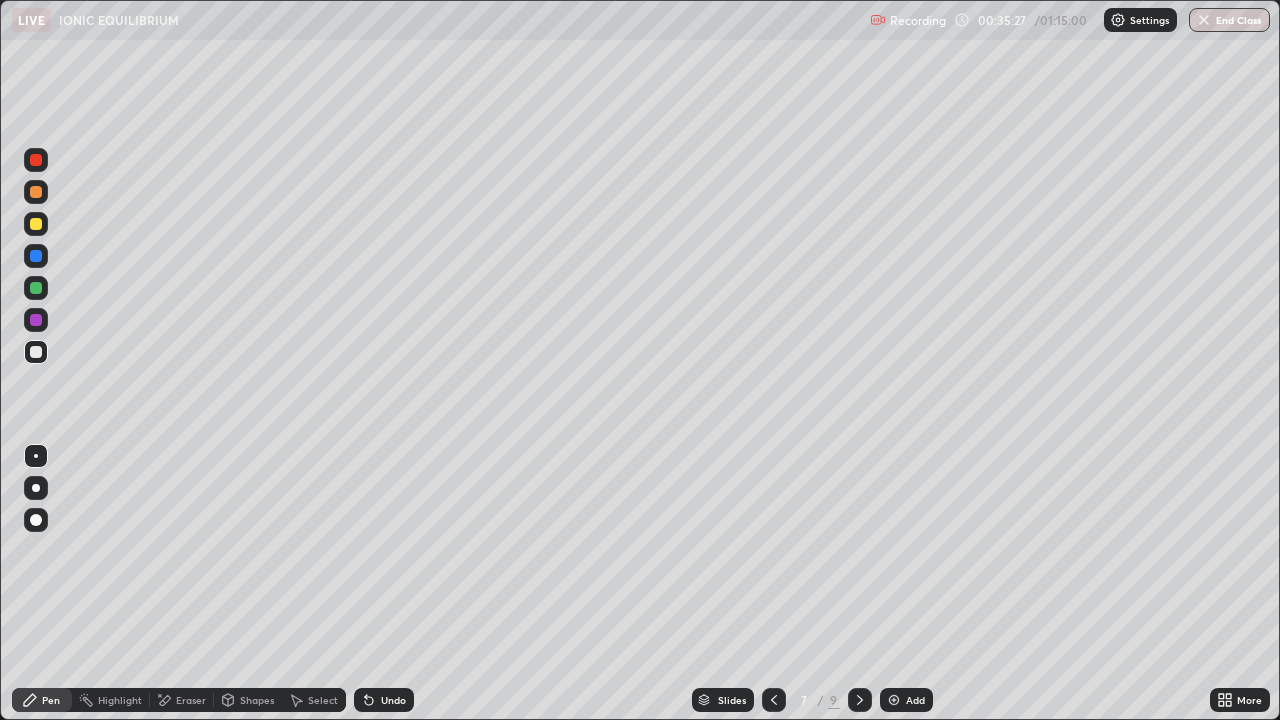 click 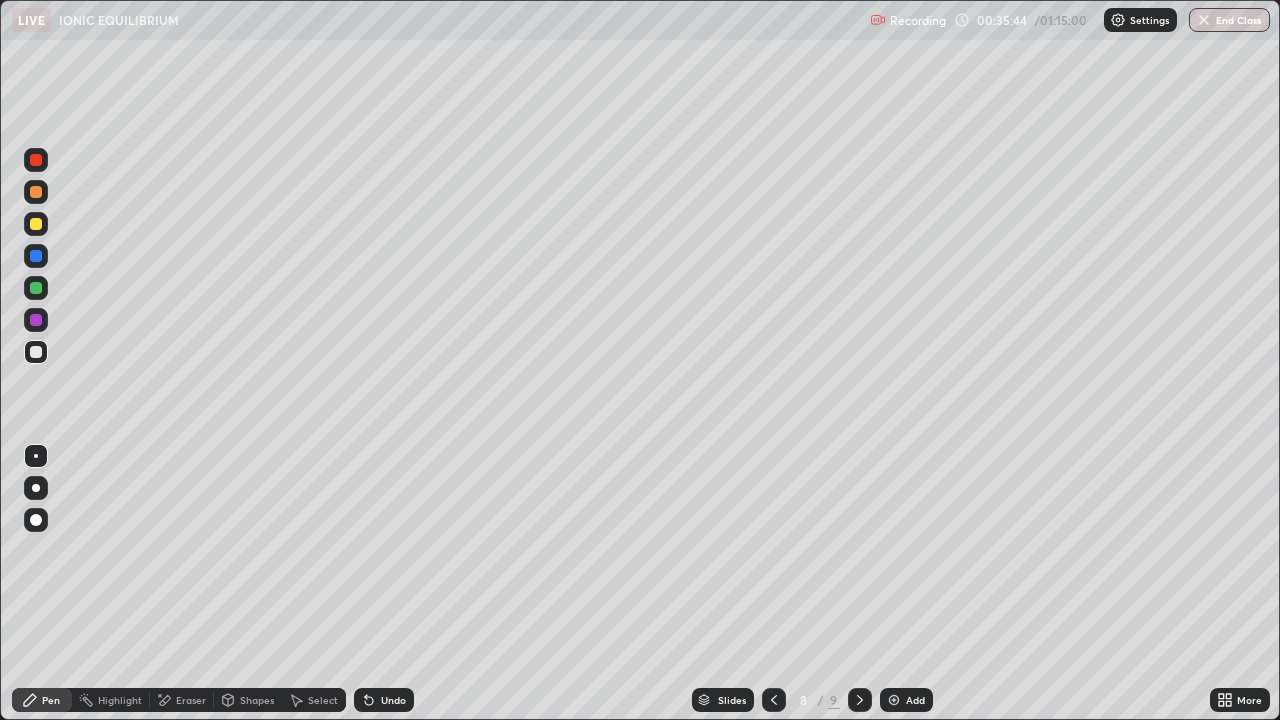 click on "Eraser" at bounding box center [191, 700] 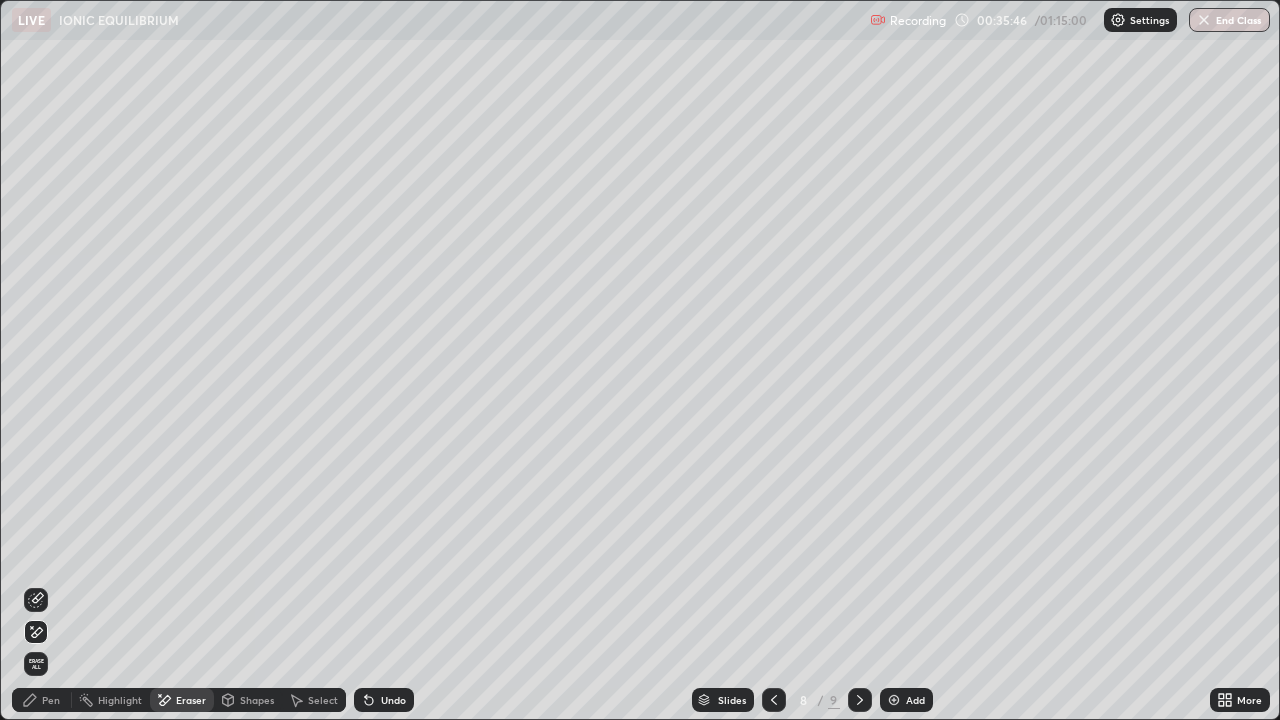 click on "Pen" at bounding box center [51, 700] 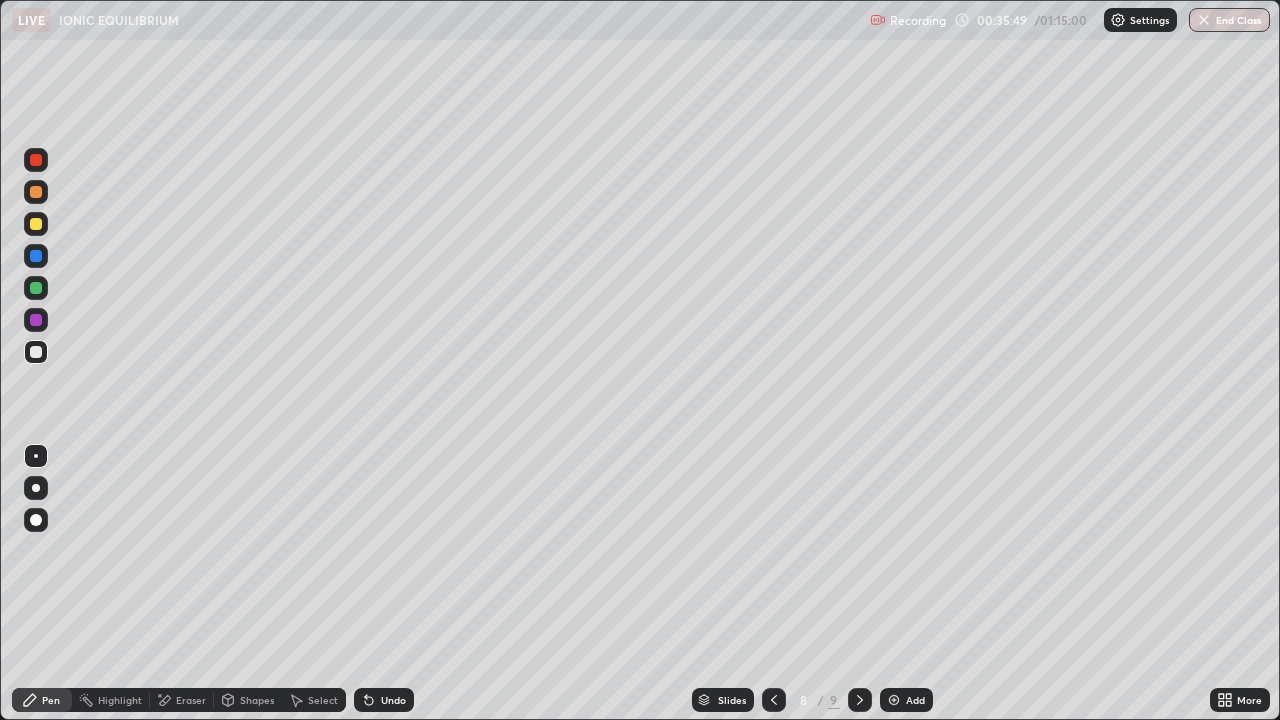 click on "Eraser" at bounding box center (191, 700) 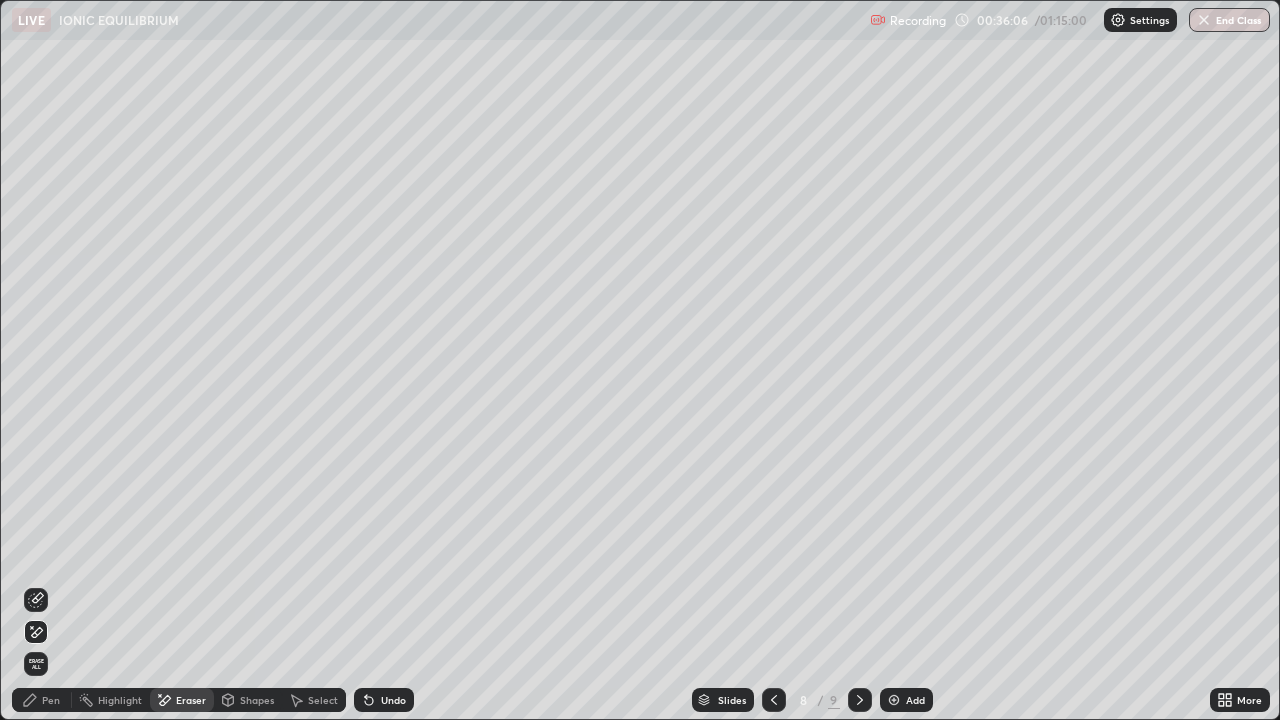 click on "Pen" at bounding box center [51, 700] 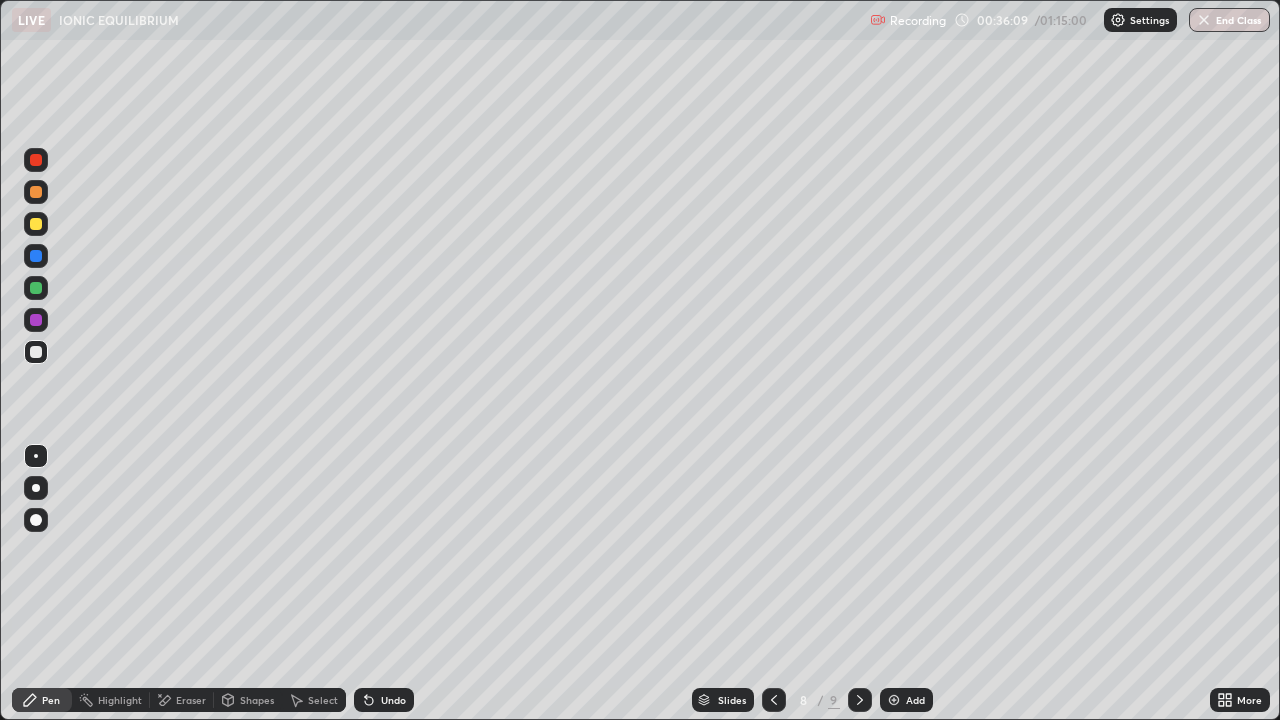 click on "Undo" at bounding box center [393, 700] 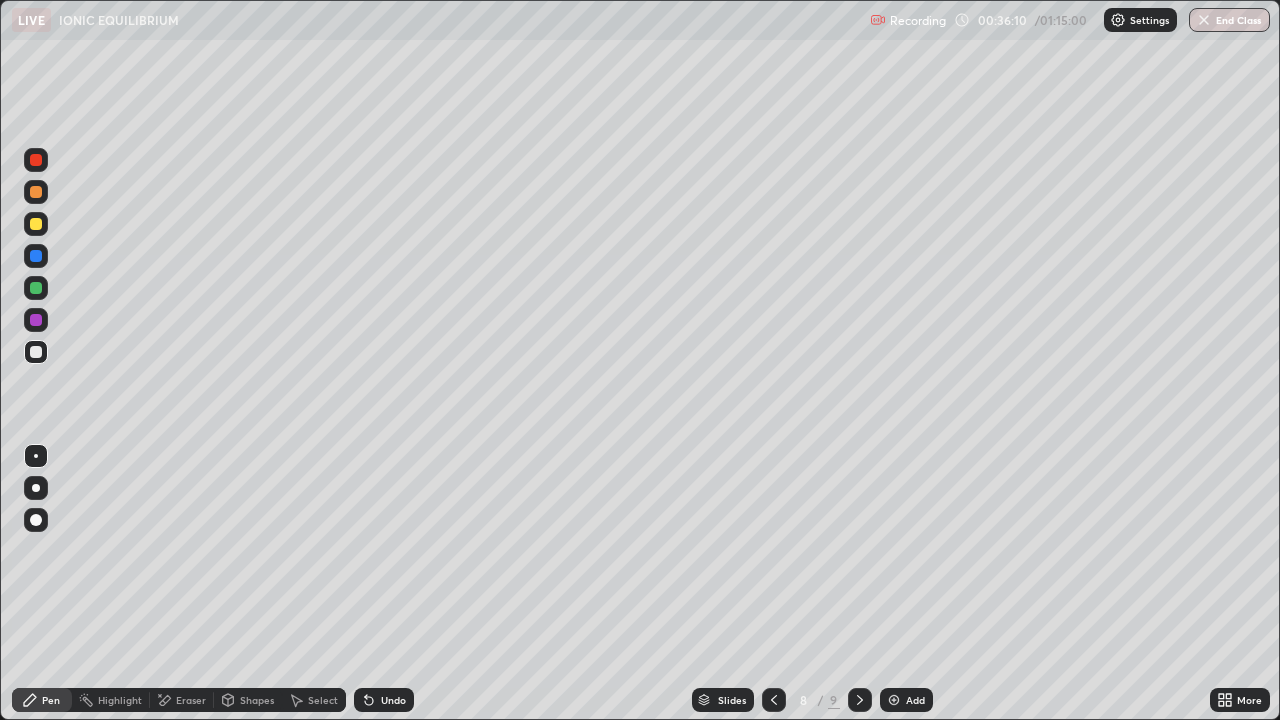 click on "Undo" at bounding box center [393, 700] 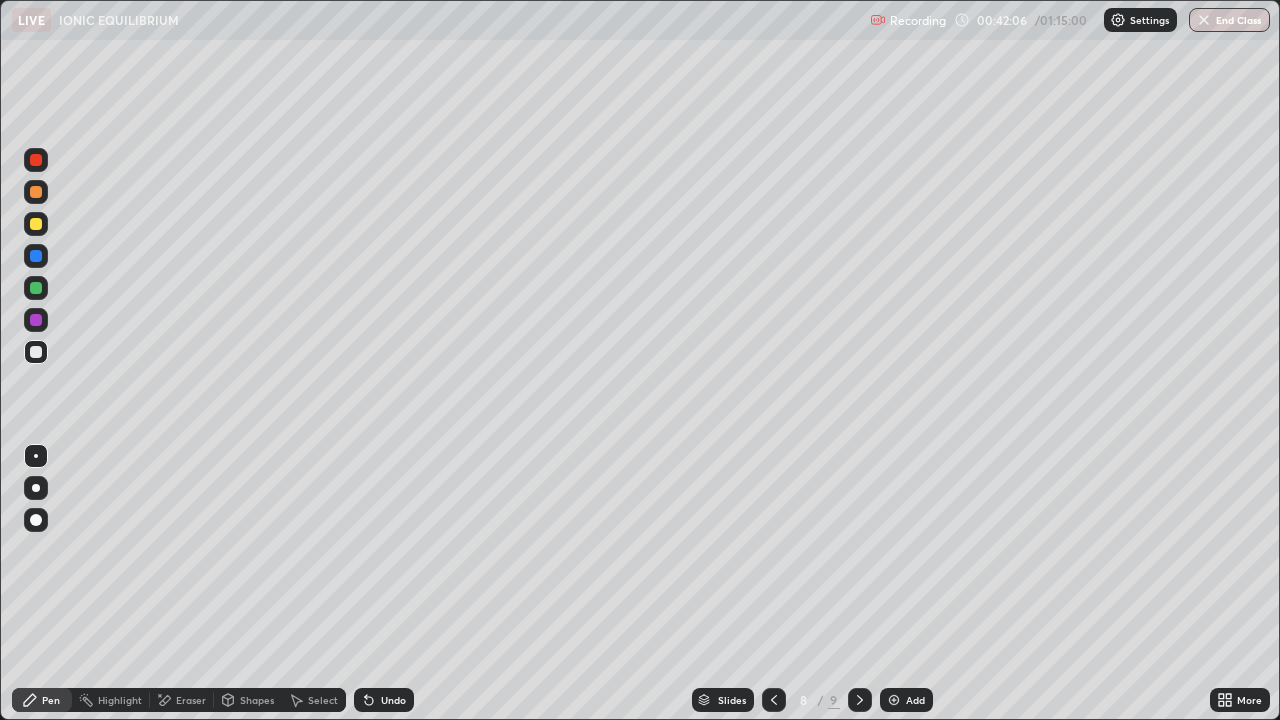 click 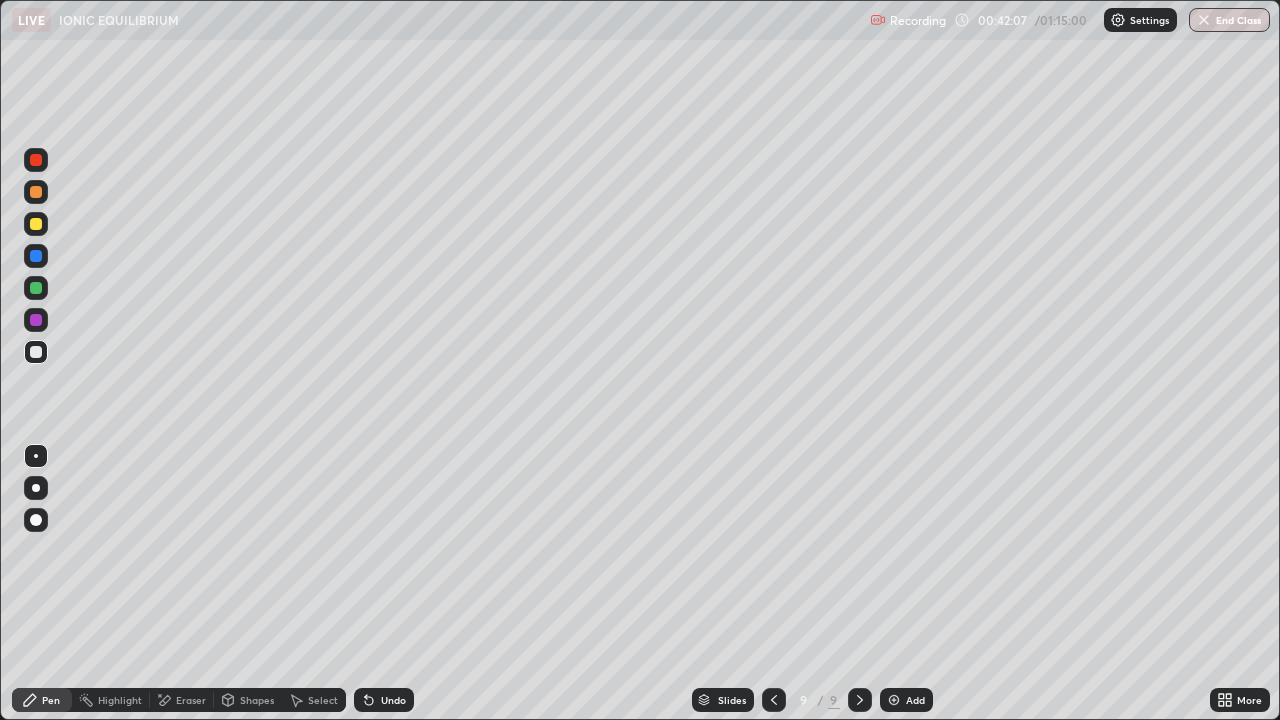 click on "Add" at bounding box center [915, 700] 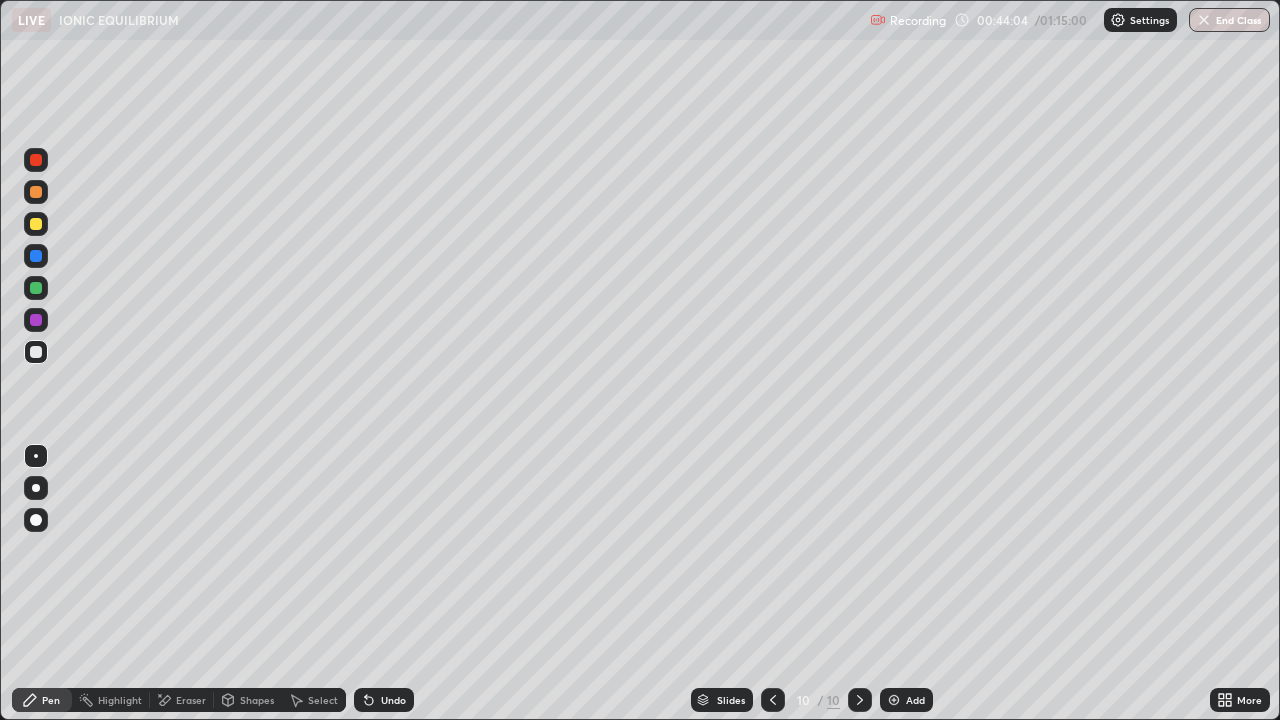 click 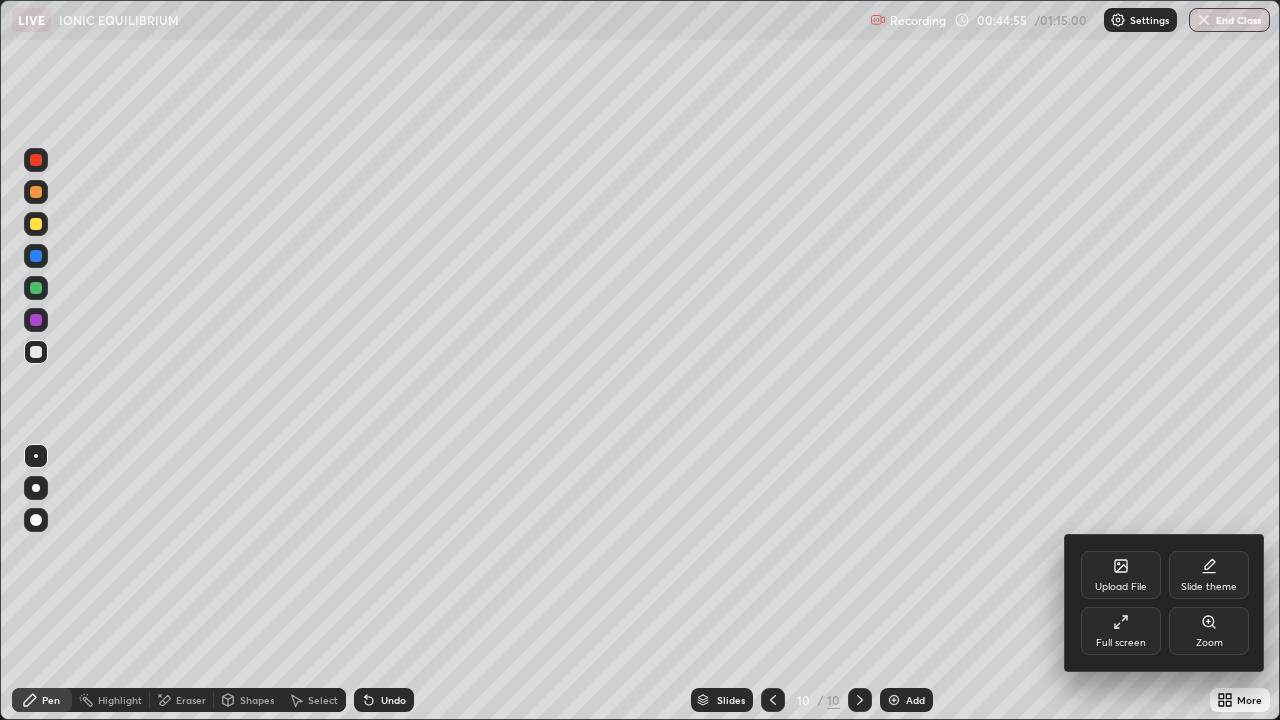 click on "Full screen" at bounding box center [1121, 631] 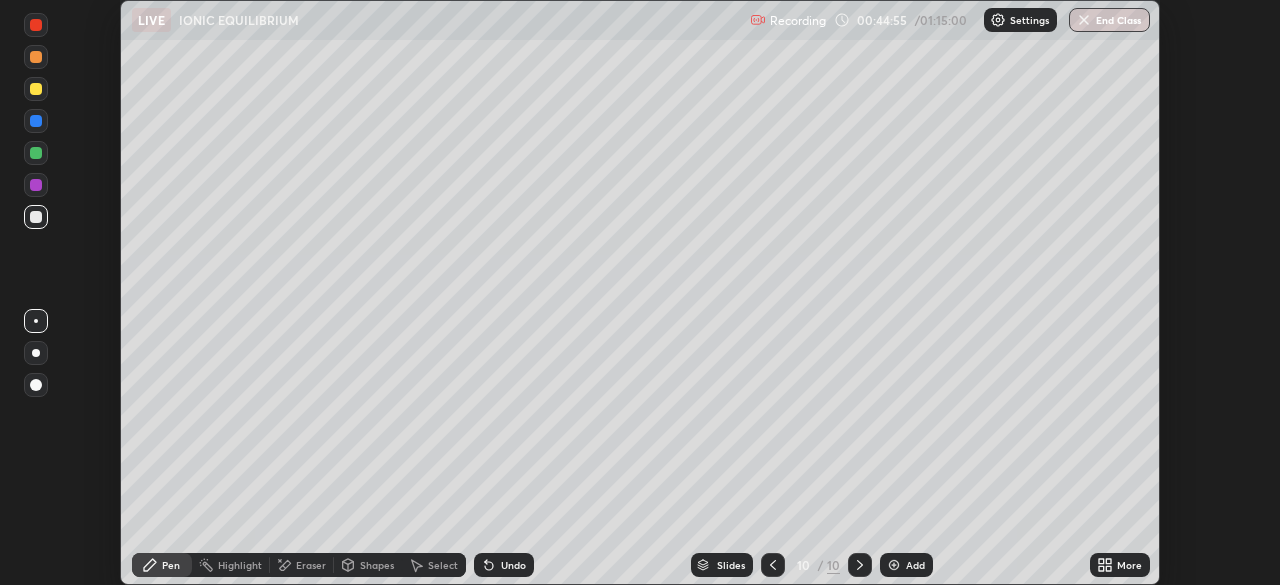 scroll, scrollTop: 585, scrollLeft: 1280, axis: both 